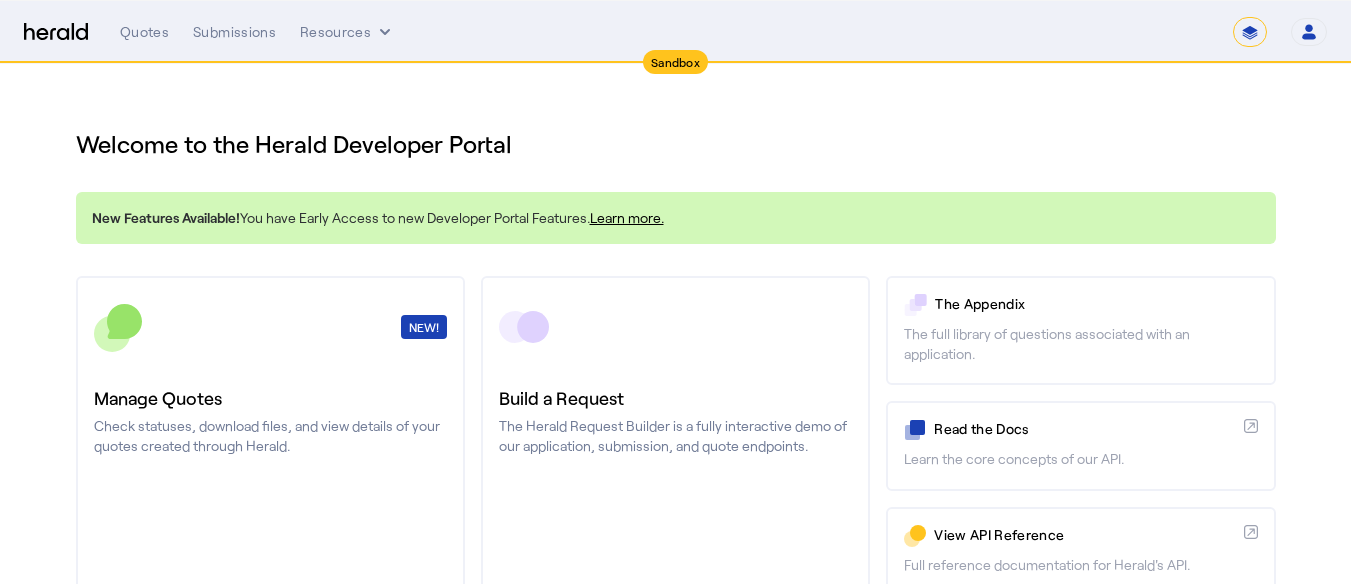 scroll, scrollTop: 0, scrollLeft: 0, axis: both 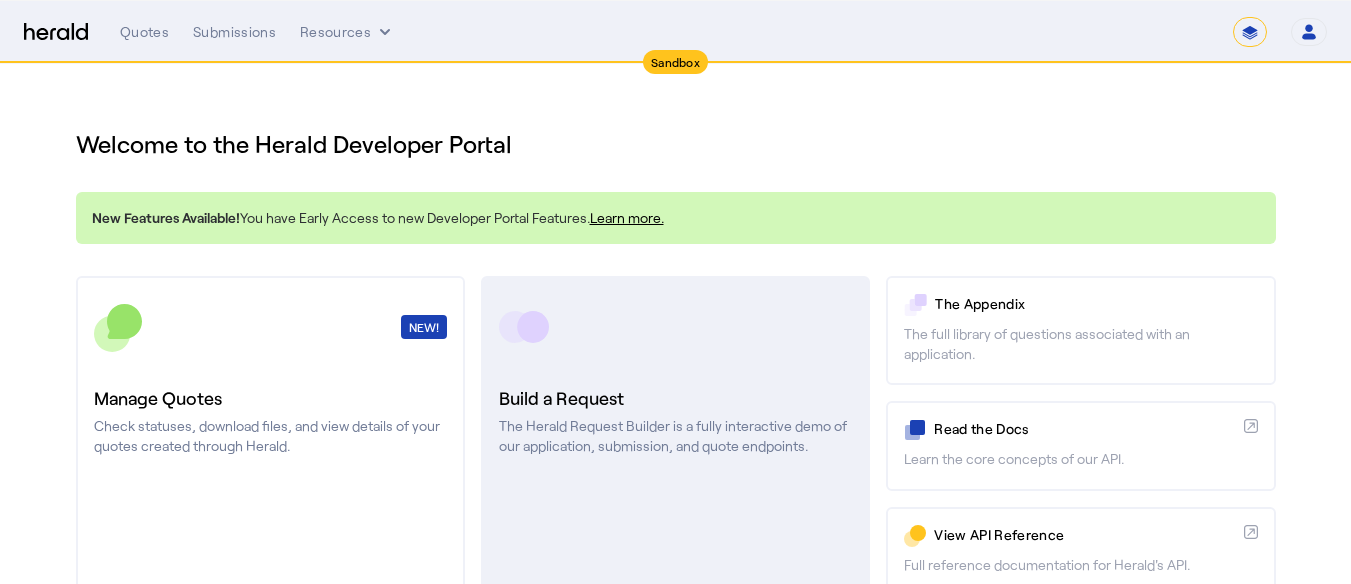 click at bounding box center (675, 327) 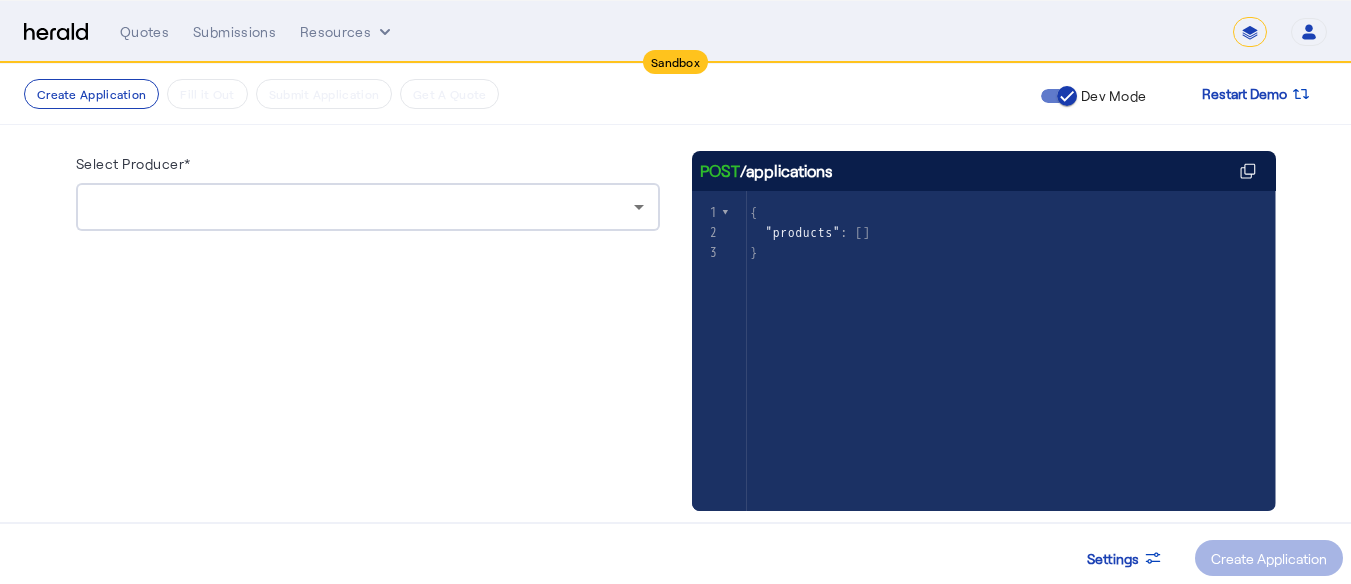 scroll, scrollTop: 182, scrollLeft: 0, axis: vertical 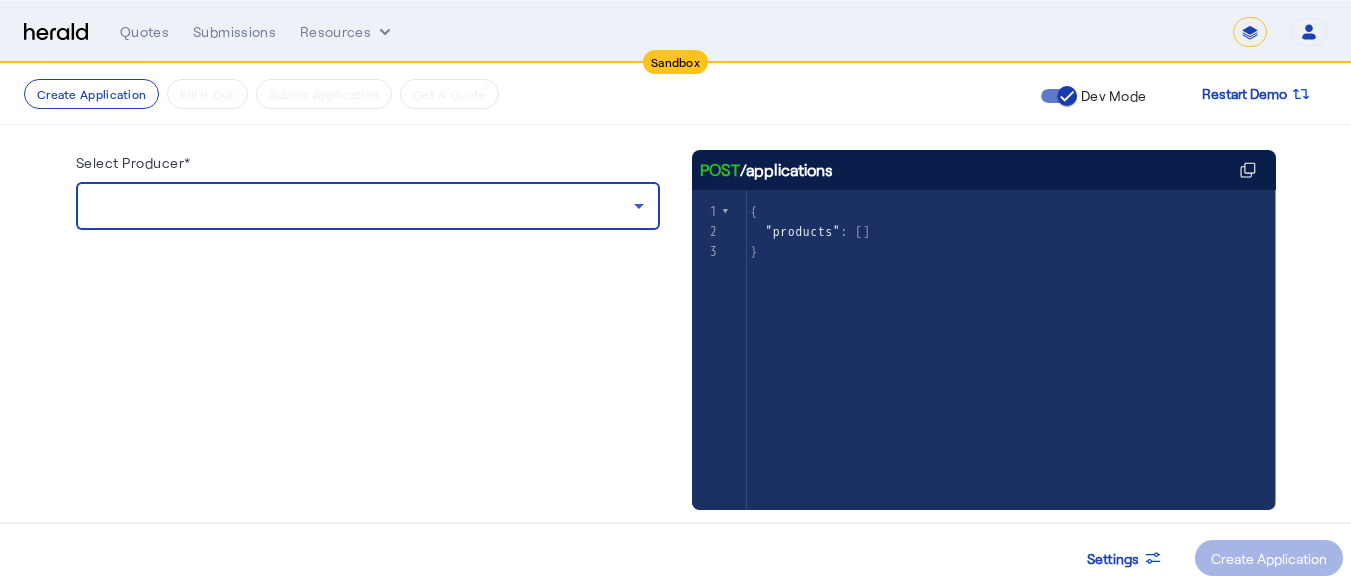 click at bounding box center [363, 206] 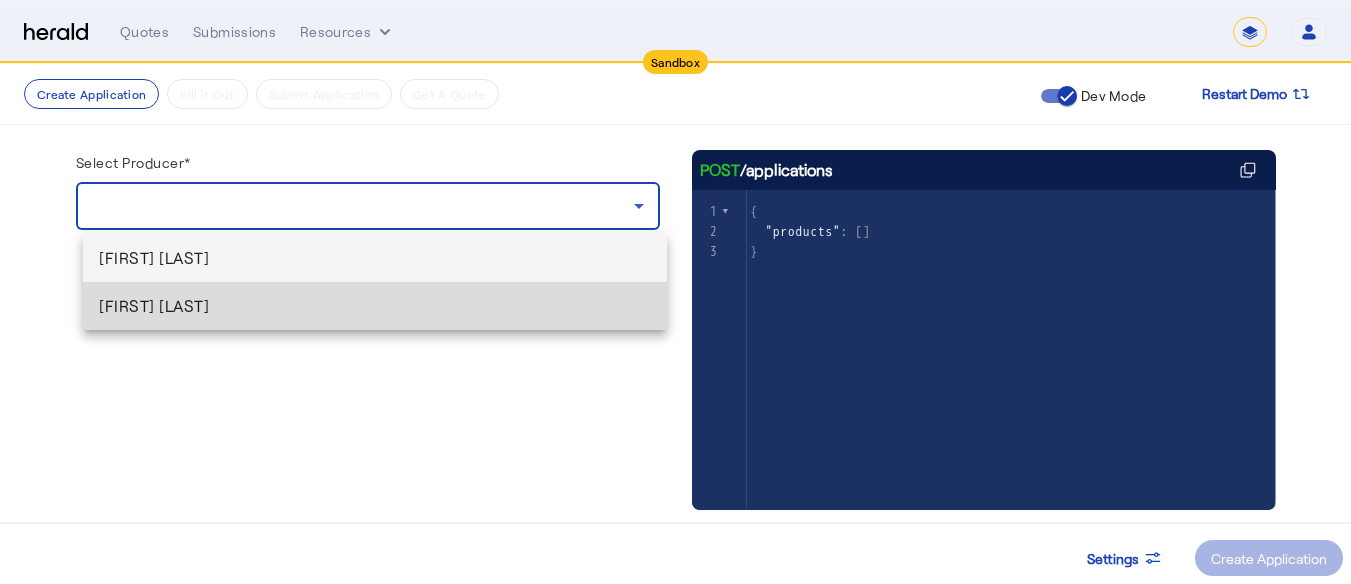 click on "[FIRST] [LAST]" at bounding box center (375, 306) 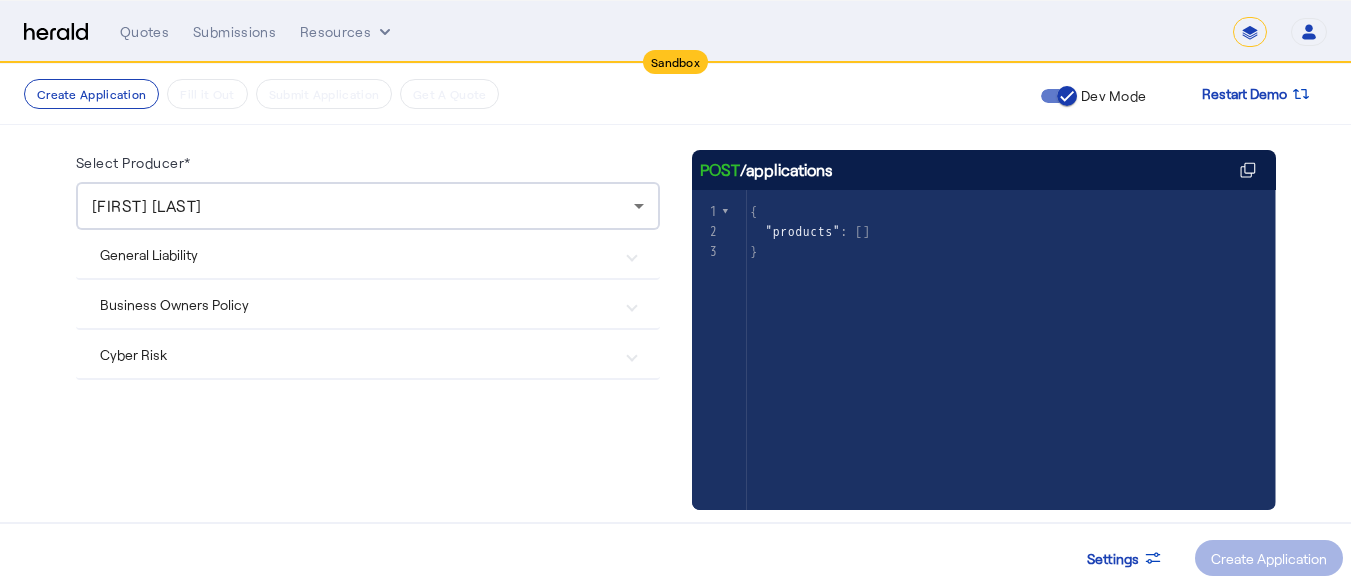 click on "Cyber Risk" at bounding box center [368, 354] 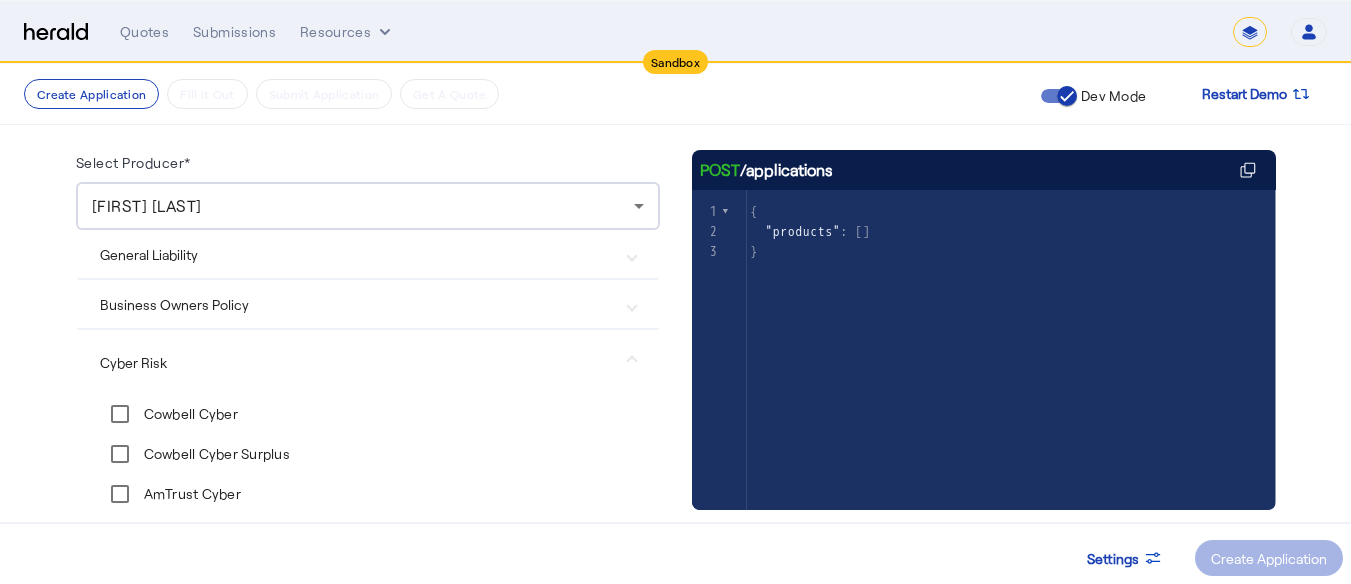 click on "Cyber Risk" at bounding box center [368, 362] 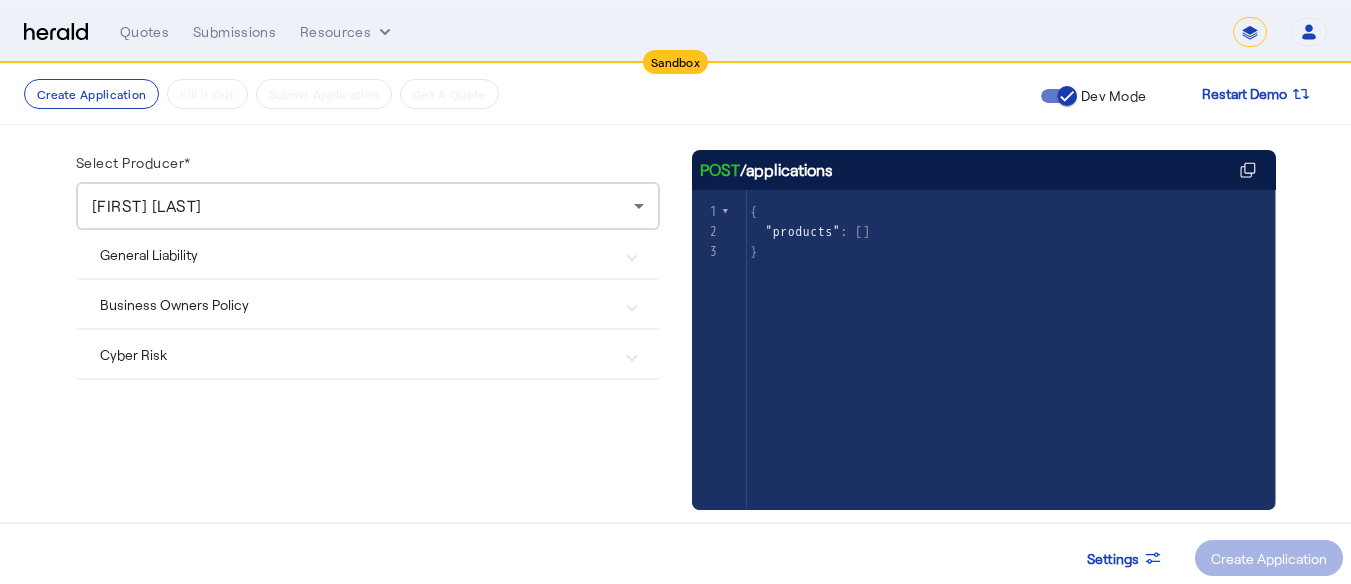 click on "Cyber Risk" at bounding box center [368, 354] 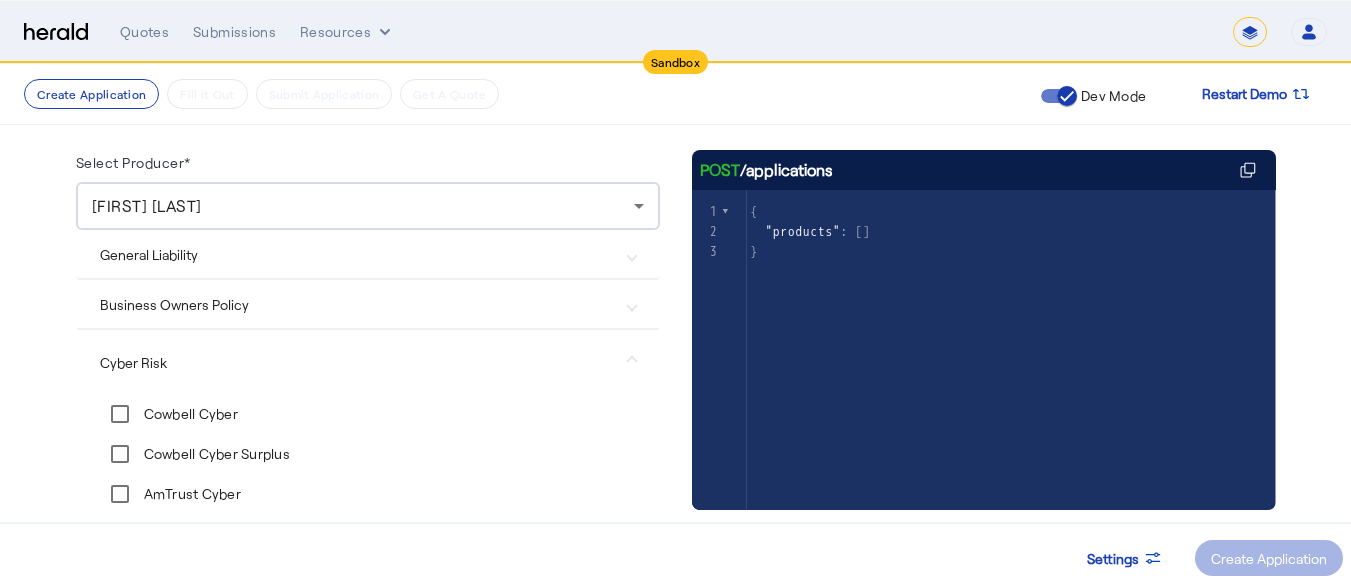 click on "Cyber Risk" at bounding box center [368, 362] 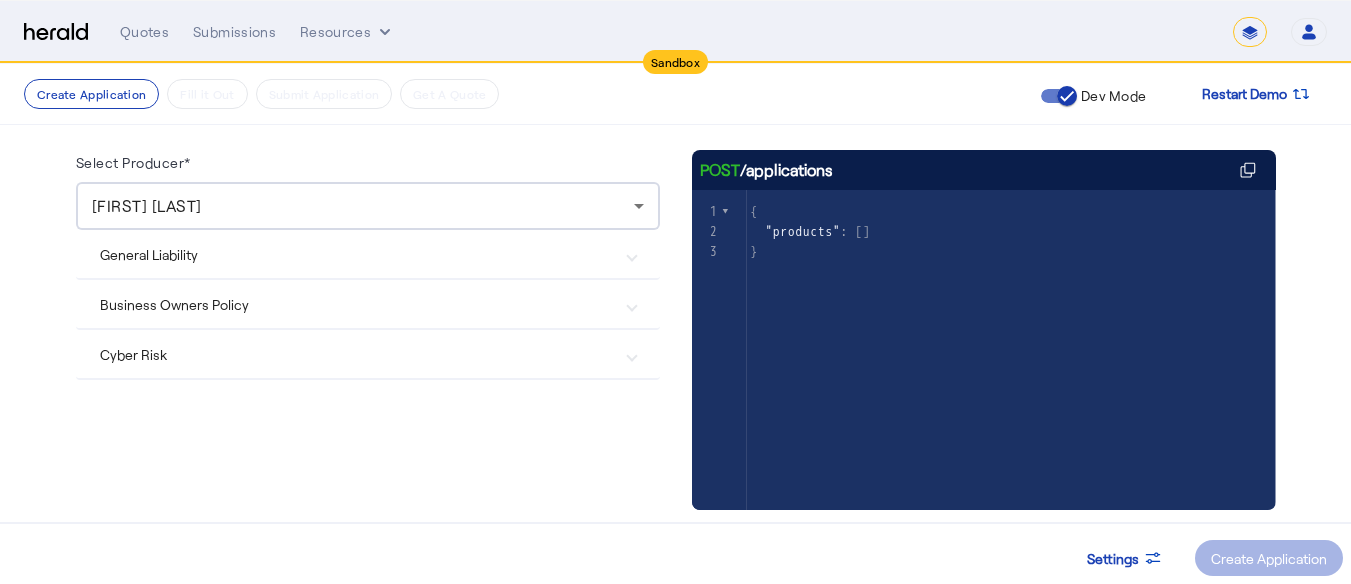 click on "General Liability" at bounding box center [356, 254] 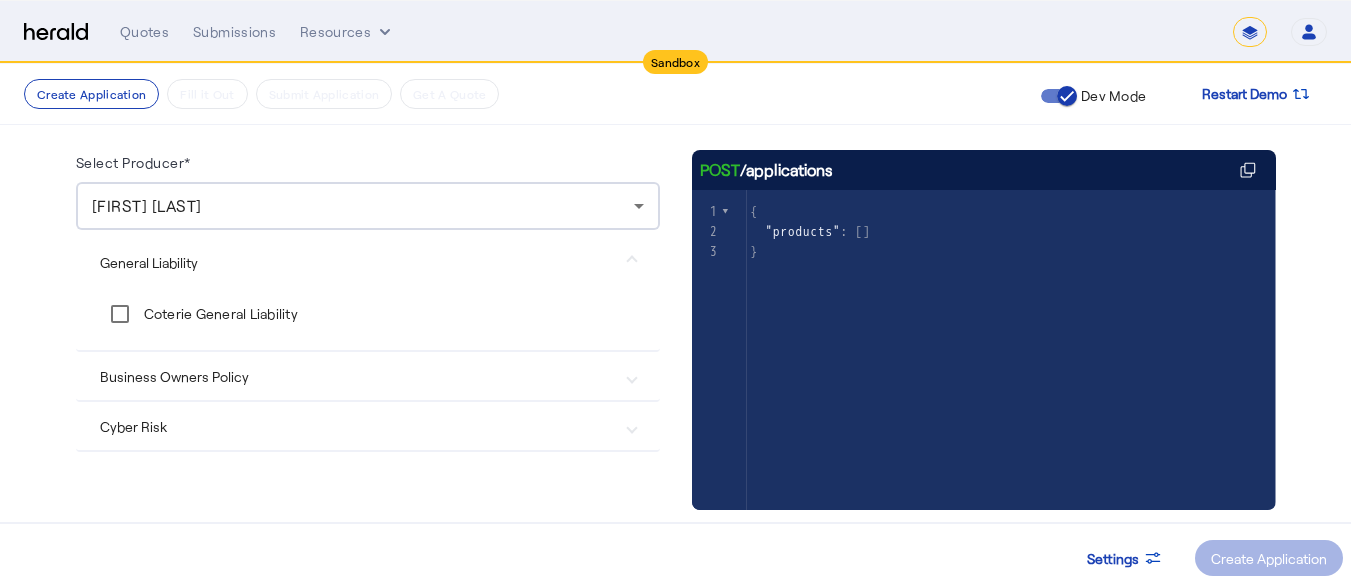 click on "Coterie General Liability" at bounding box center [219, 314] 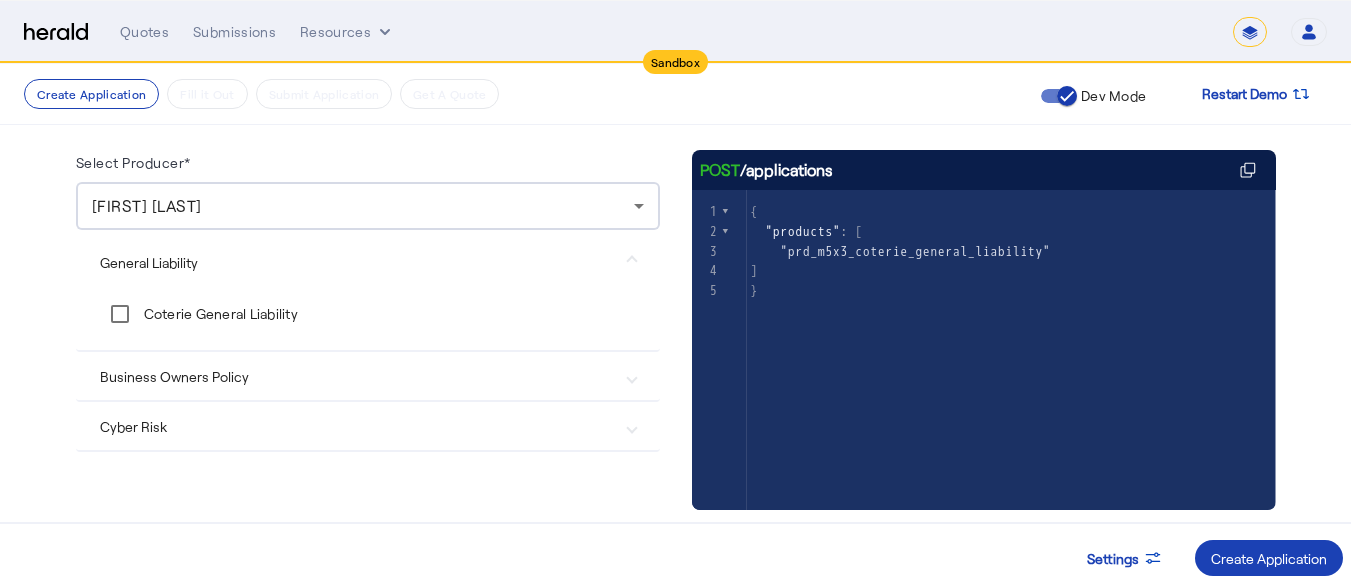 click on "Business Owners Policy" at bounding box center [356, 376] 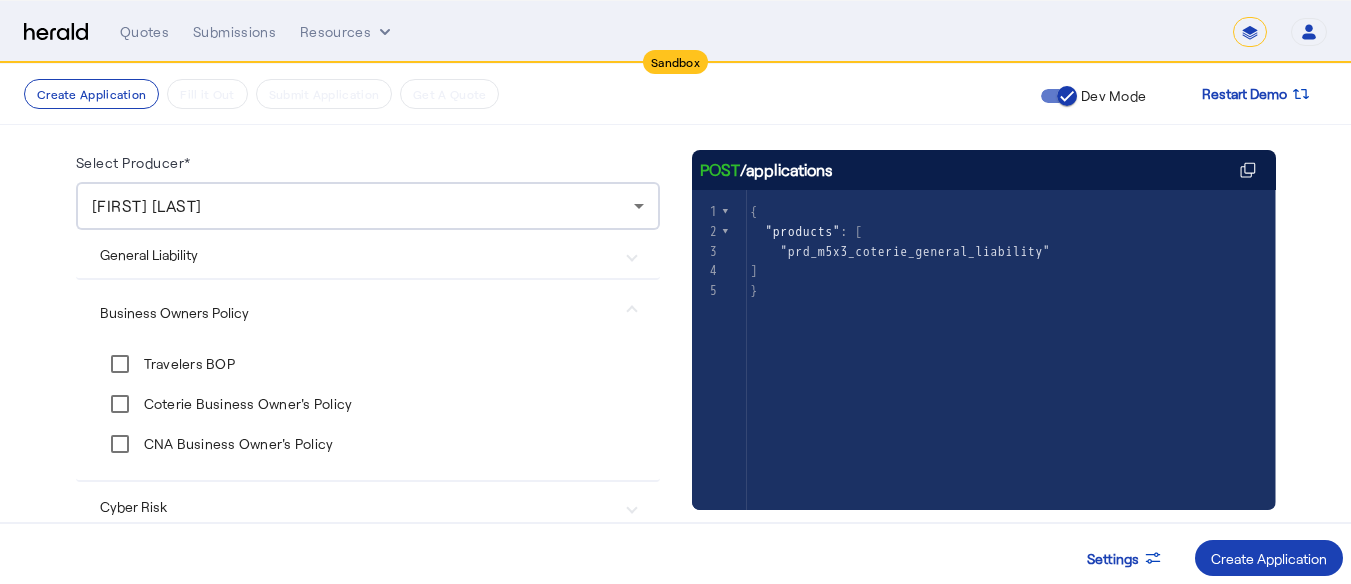 click on "Business Owners Policy" at bounding box center (356, 312) 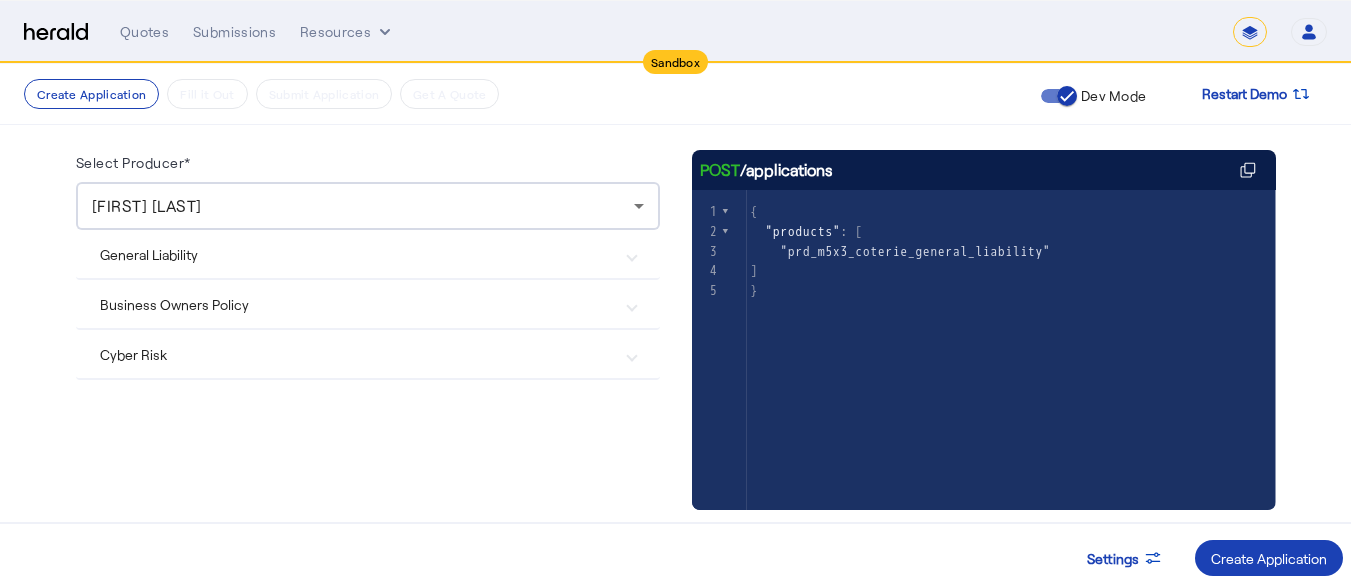 click on "General Liability" at bounding box center (356, 254) 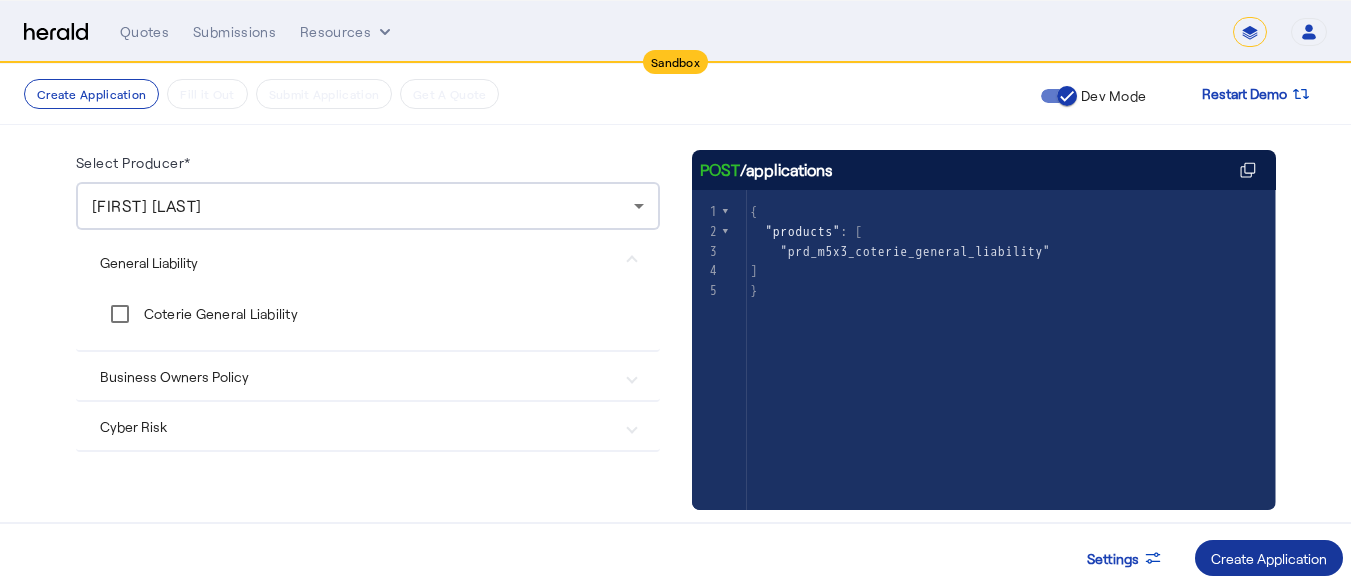 click on "Create Application" at bounding box center [1269, 558] 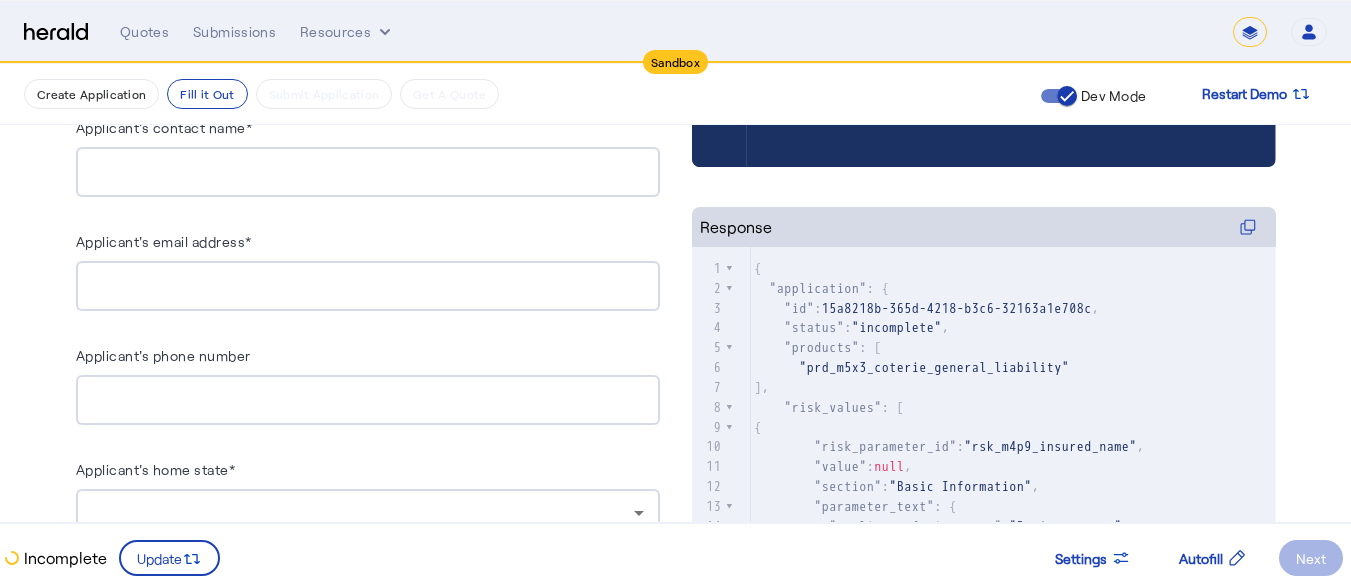 scroll, scrollTop: 686, scrollLeft: 0, axis: vertical 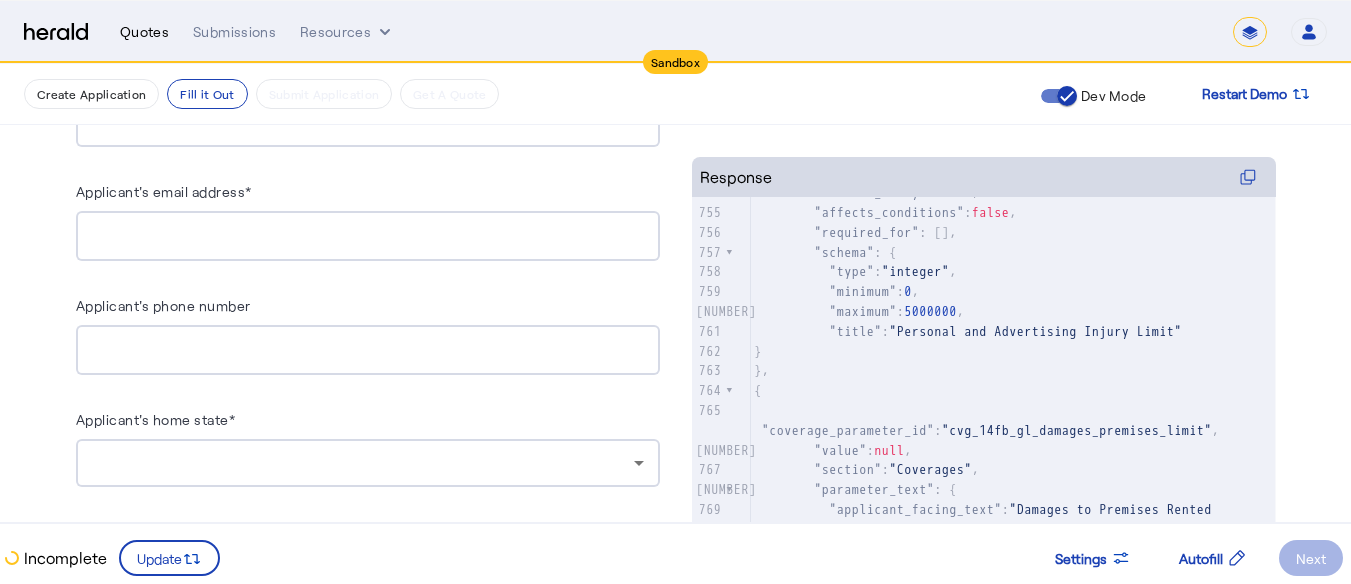 click on "Quotes" at bounding box center (144, 32) 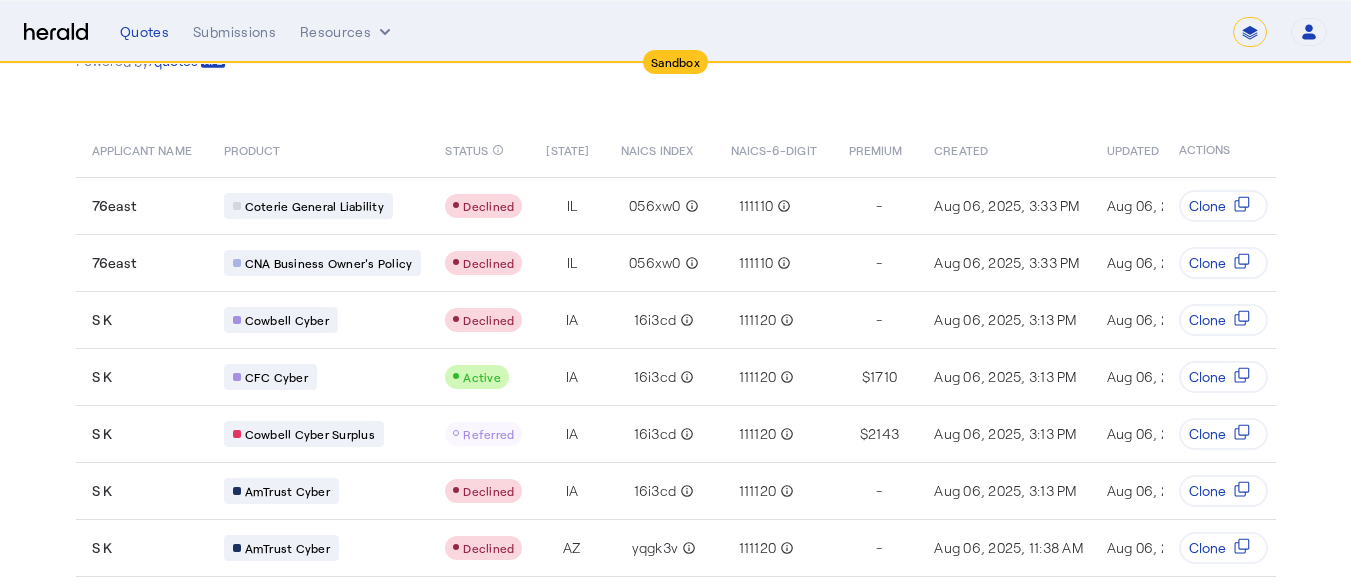 scroll, scrollTop: 105, scrollLeft: 0, axis: vertical 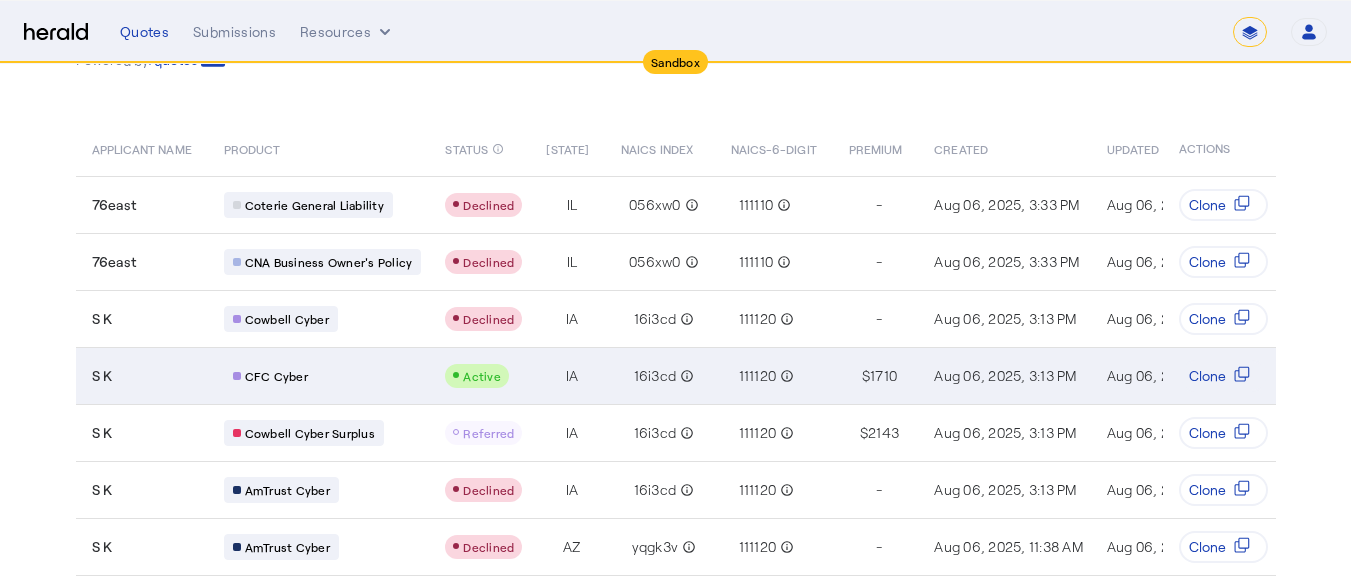 click on "CFC Cyber" at bounding box center [319, 375] 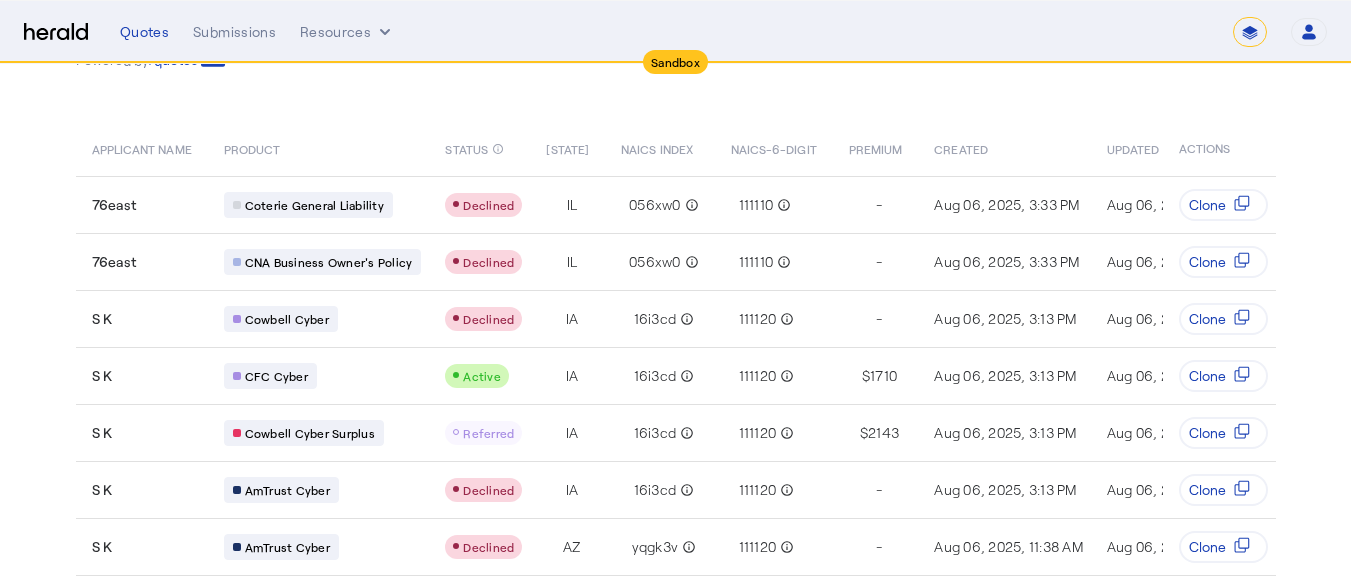 click on "Quotes  Powered by  /quotes
Filter
ID, Name, or Email search APPLICANT NAME PRODUCT STATUS info_outline STATE NAICS INDEX NAICS-6-DIGIT PREMIUM CREATED UPDATED PRODUCER  ACTIONS  76east
Coterie General Liability
Declined  IL 056xw0 info_outline 111110 info_outline  -  Aug 06, 2025, 3:33 PM  Aug 06, 2025, 3:33 PM  V   Vandana Chadha    Clone
76east
CNA Business Owner's Policy
Declined  IL 056xw0 info_outline 111110 info_outline  -  Aug 06, 2025, 3:33 PM  Aug 06, 2025, 3:33 PM  V   Vandana Chadha    Clone
S K
Cowbell Cyber
Declined  IA 16i3cd info_outline 111120 info_outline  -  Aug 06, 2025, 3:13 PM  Aug 06, 2025, 3:14 PM  V   Vandana Chadha    Clone
S K
CFC Cyber
Active  IA 16i3cd info_outline 111120 info_outline $  1710  Aug 06, 2025, 3:13 PM  Aug 06, 2025, 3:14 PM  V   Vandana Chadha    Clone
S K
Cowbell Cyber Surplus
Referred  IA 16i3cd info_outline 111120 info_outline $  2143  V    Clone" 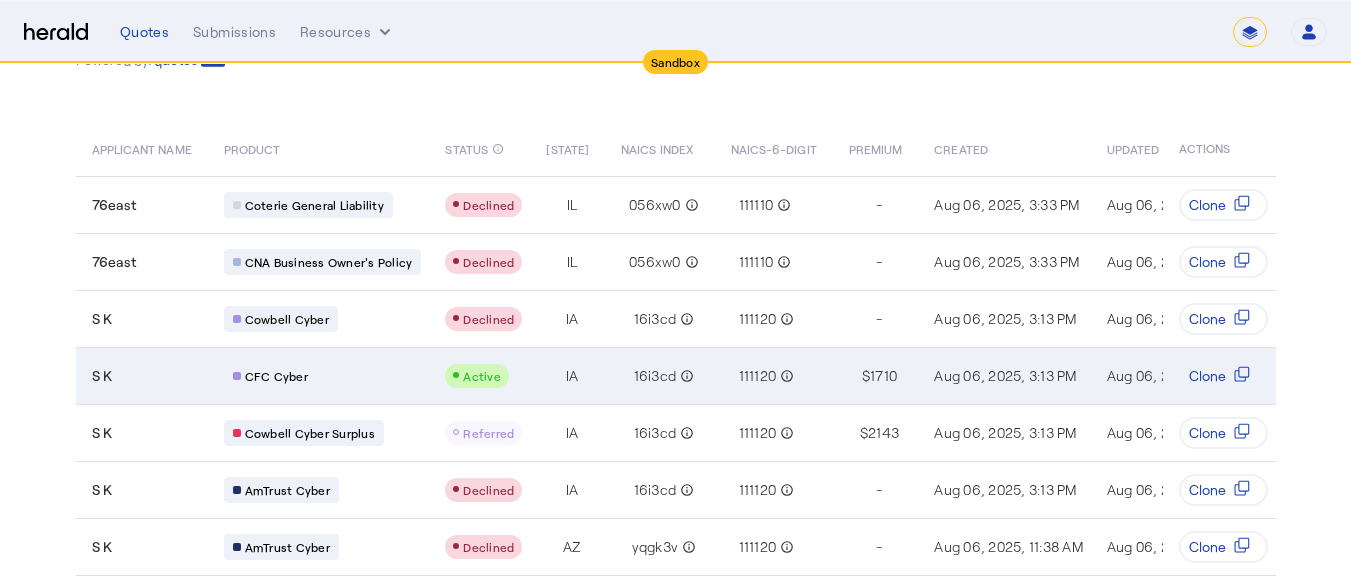 click on "S K" at bounding box center [146, 376] 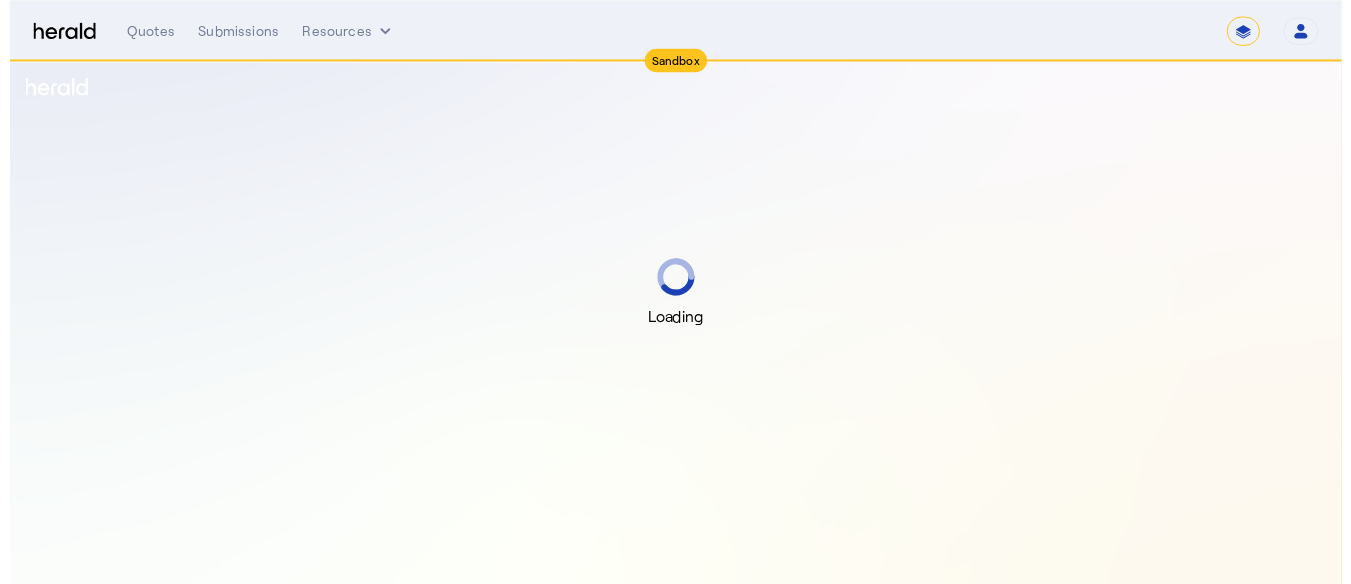 scroll, scrollTop: 0, scrollLeft: 0, axis: both 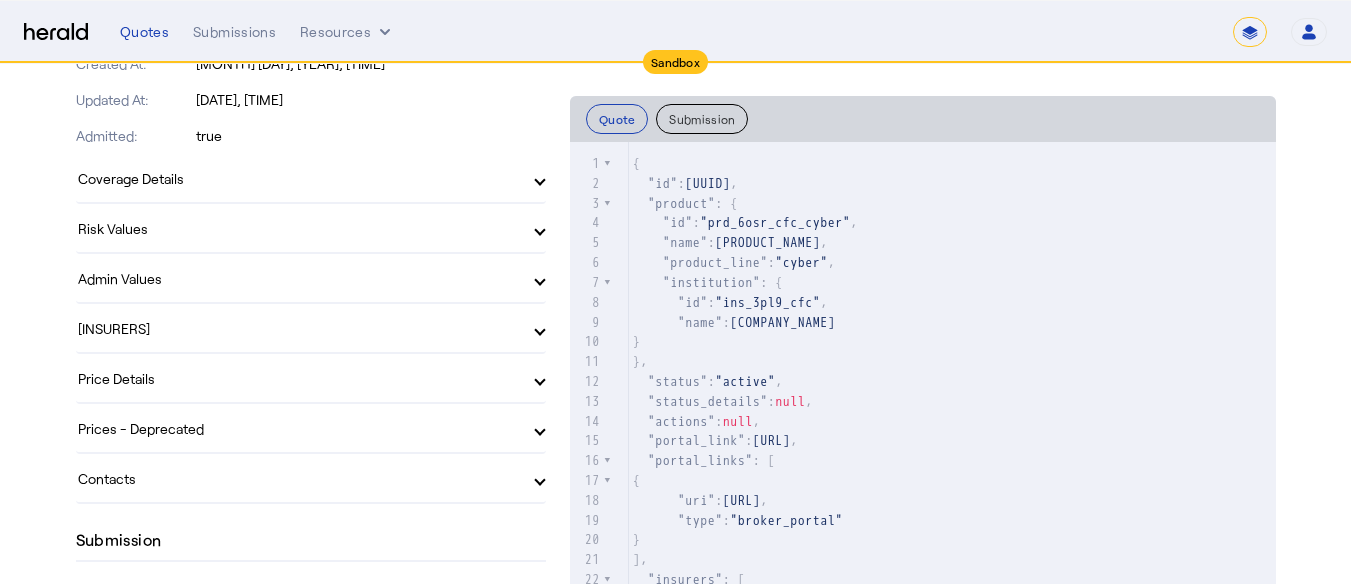 click on "Price Details" at bounding box center (299, 378) 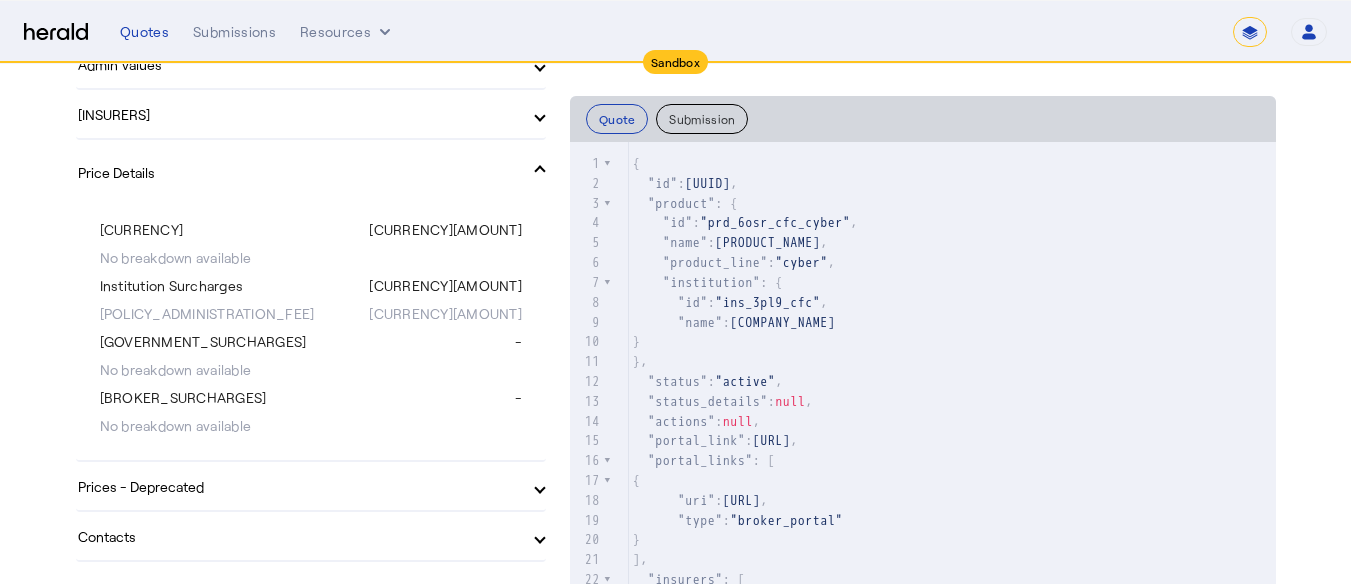scroll, scrollTop: 785, scrollLeft: 0, axis: vertical 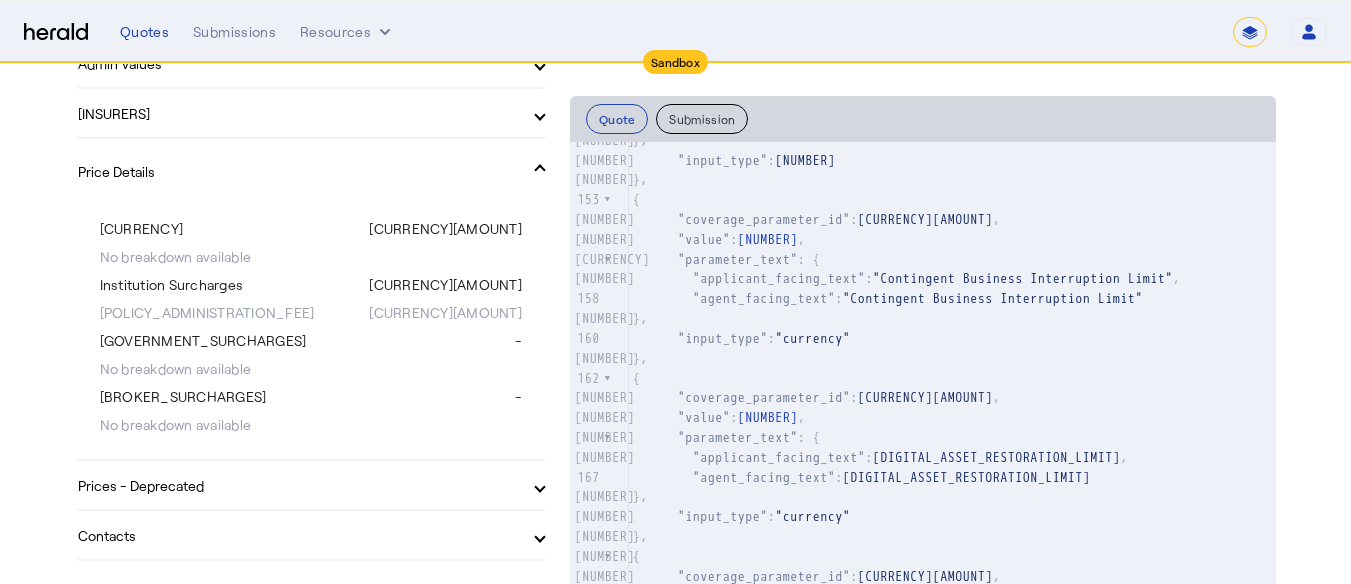 click on "Price Details" at bounding box center [299, 171] 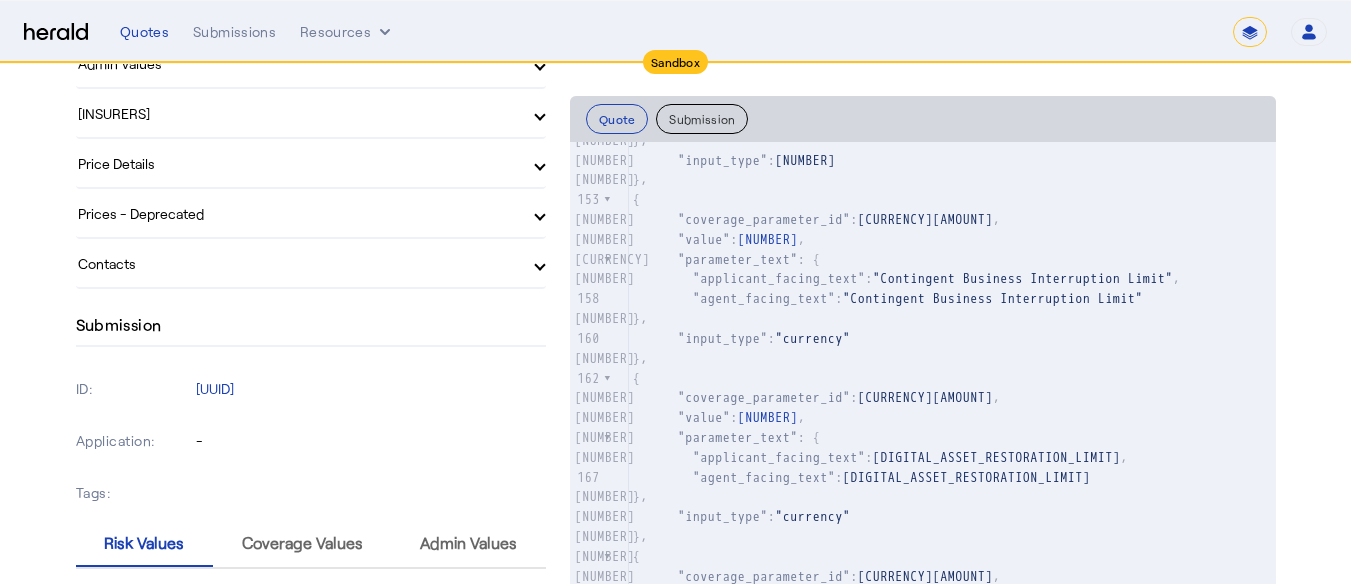click on "Prices - Deprecated" at bounding box center [299, 213] 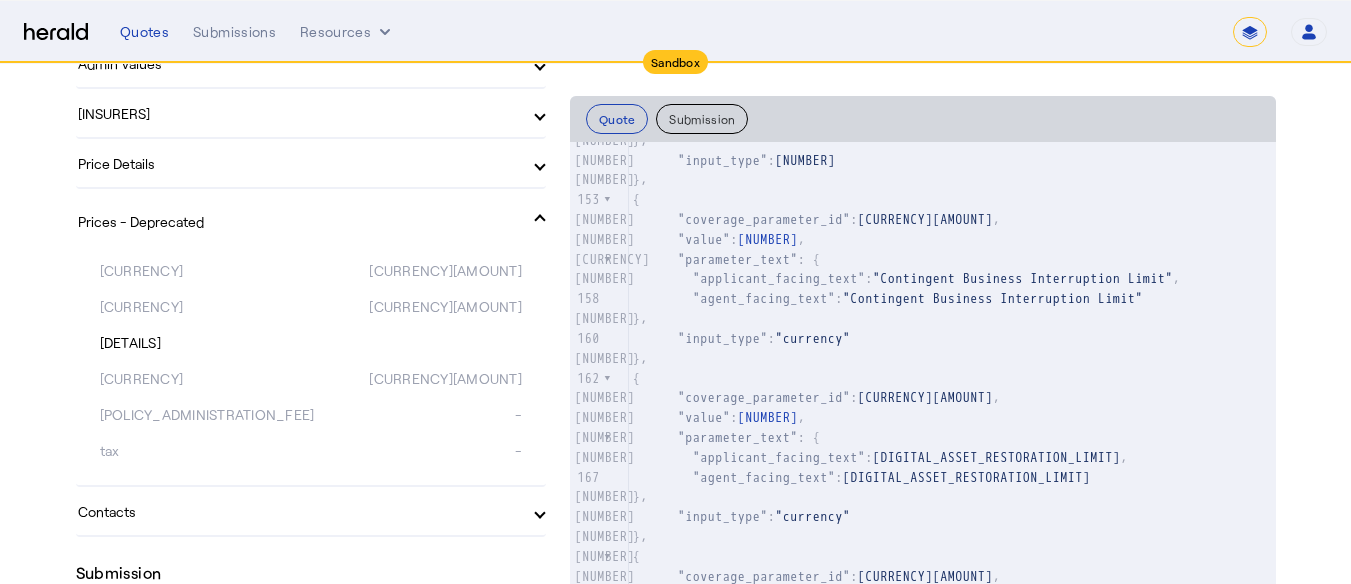click on "Prices - Deprecated" at bounding box center [299, 221] 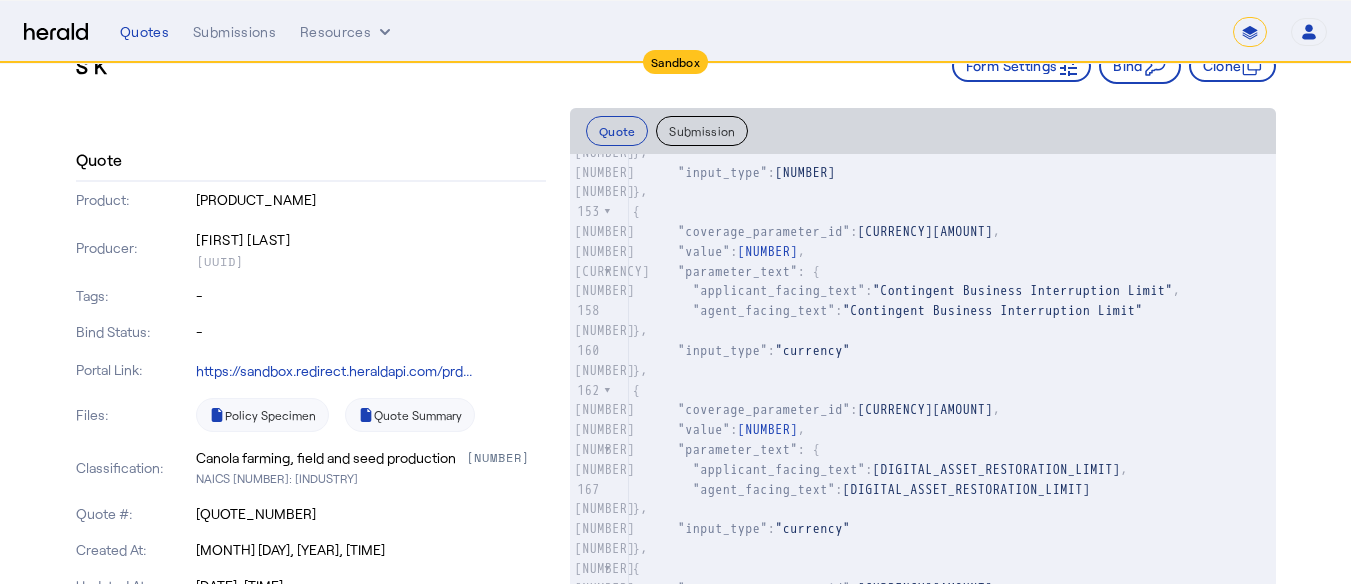 scroll, scrollTop: 8, scrollLeft: 0, axis: vertical 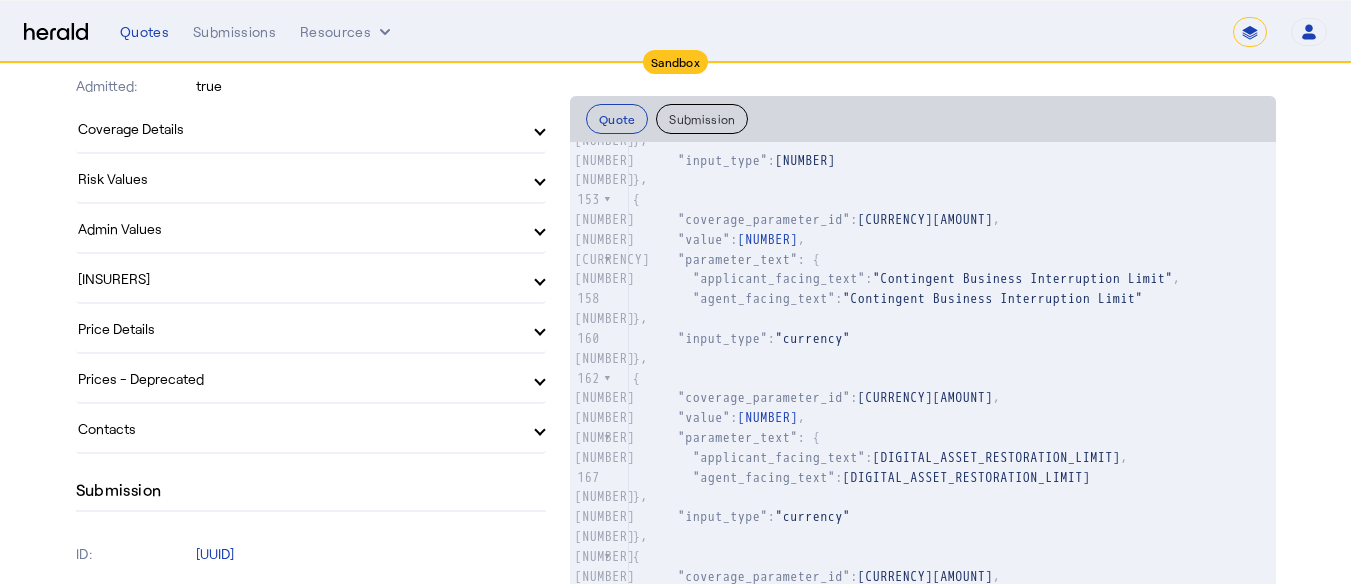 click on "Coverage Details" at bounding box center (299, 128) 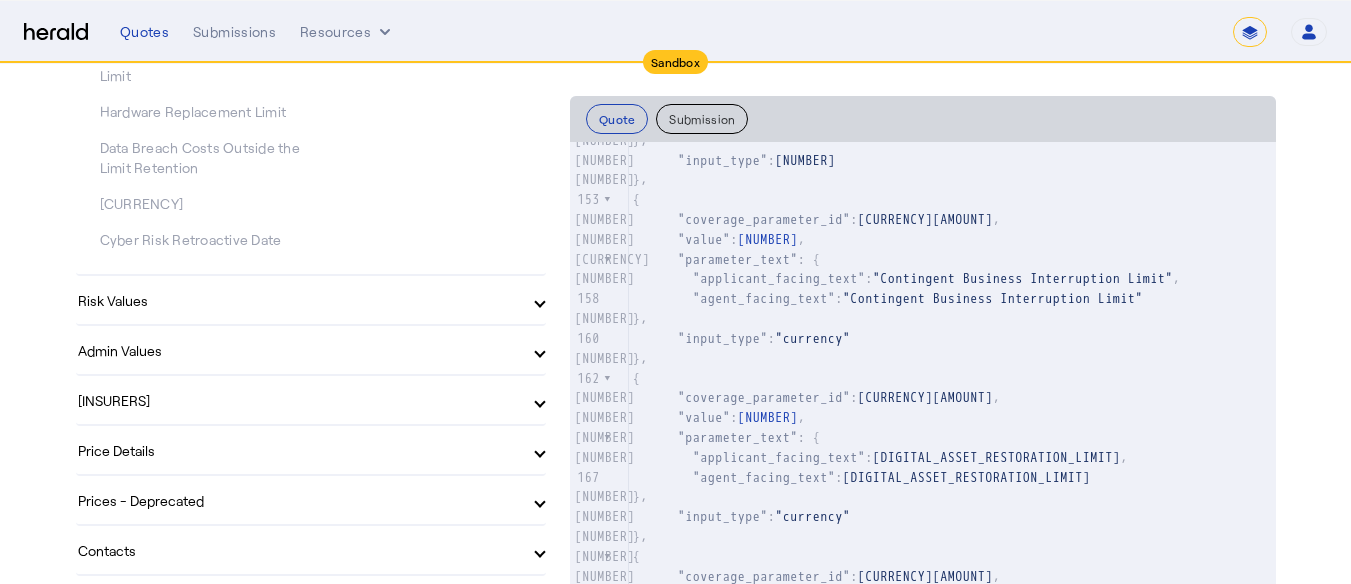 click on "Risk Values" at bounding box center [299, 300] 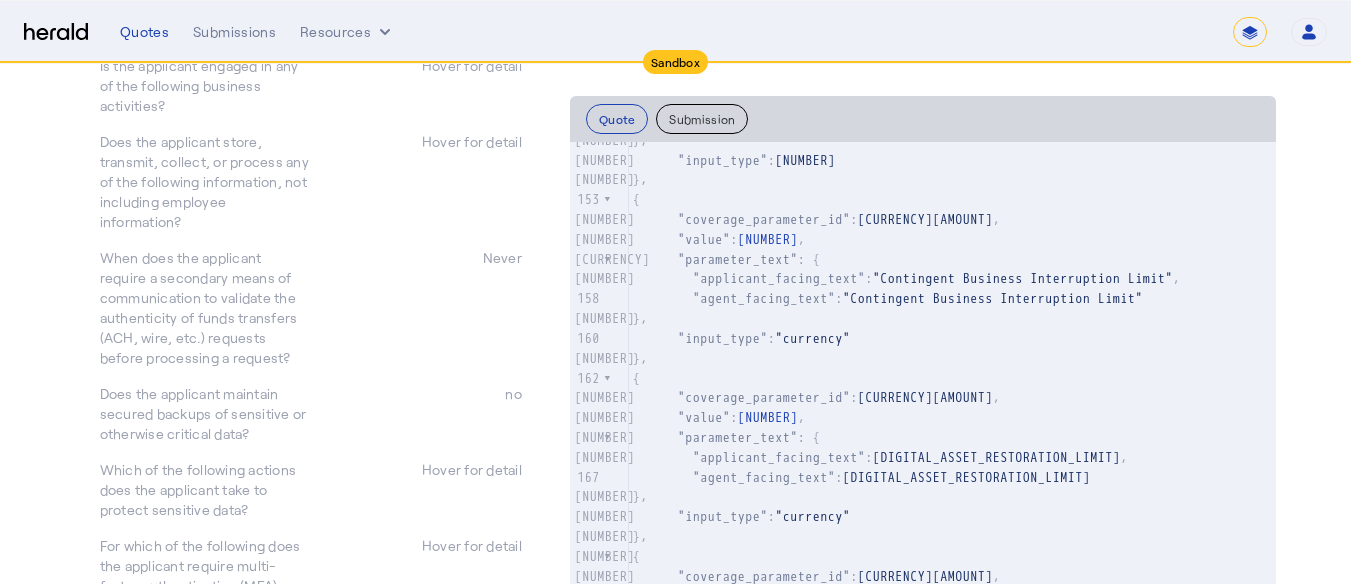 scroll, scrollTop: 2899, scrollLeft: 0, axis: vertical 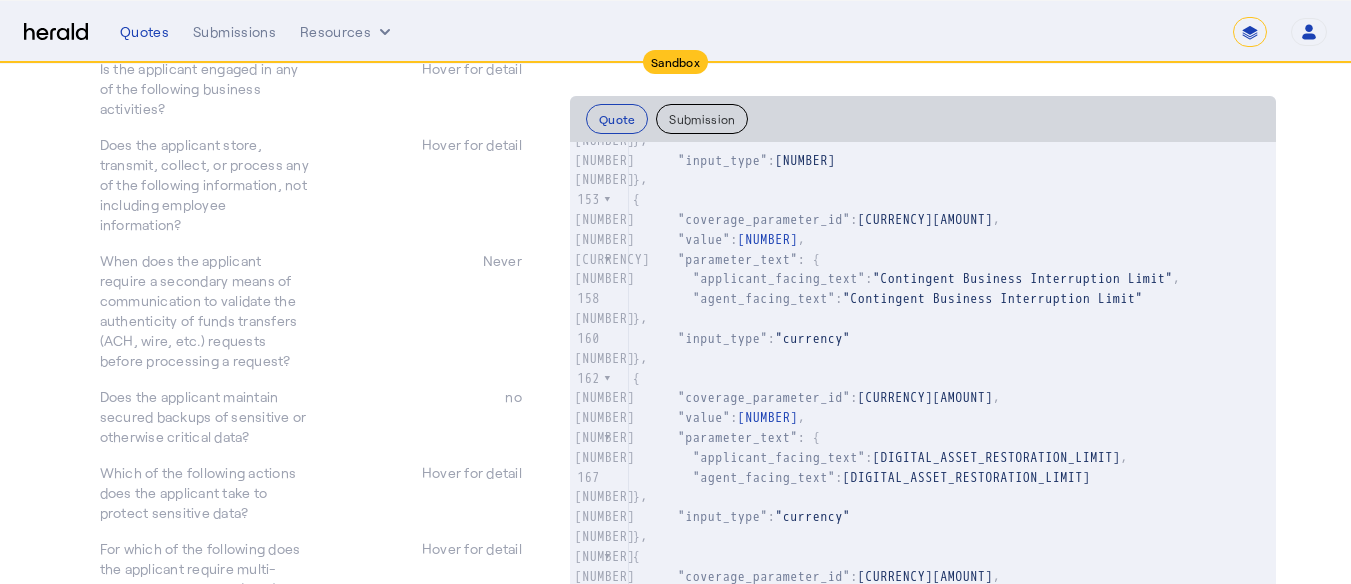 click on "When does the applicant require a secondary means of communication to validate the authenticity of funds transfers (ACH, wire, etc.) requests before processing a request?" at bounding box center [205, 311] 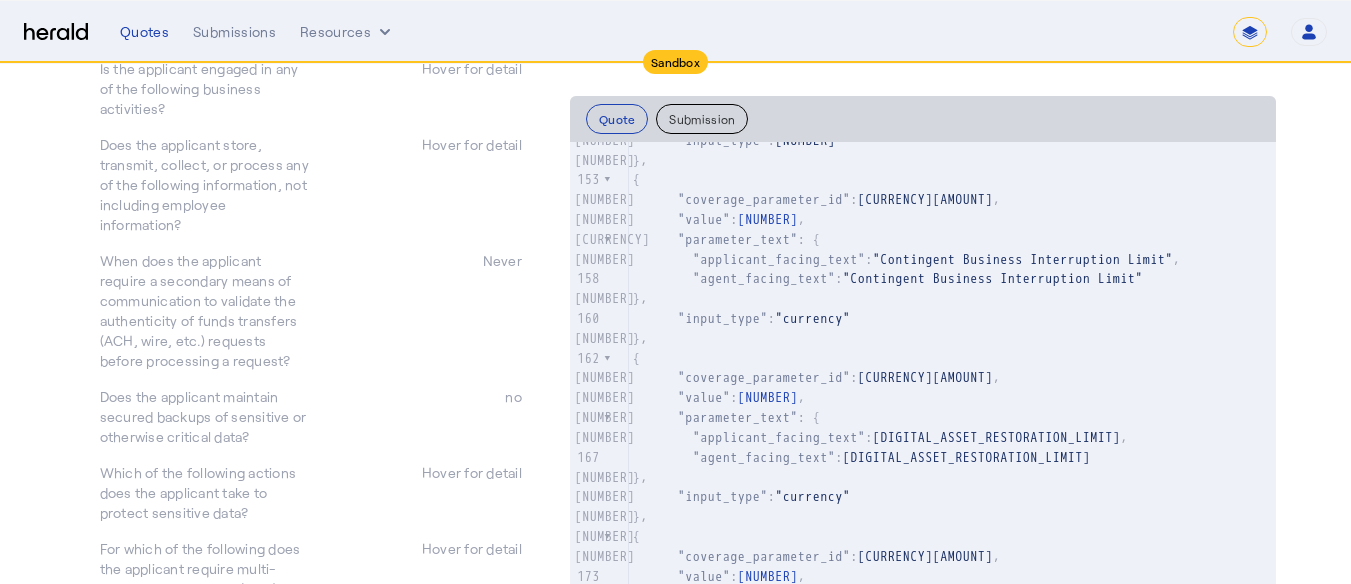 scroll, scrollTop: 2420, scrollLeft: 0, axis: vertical 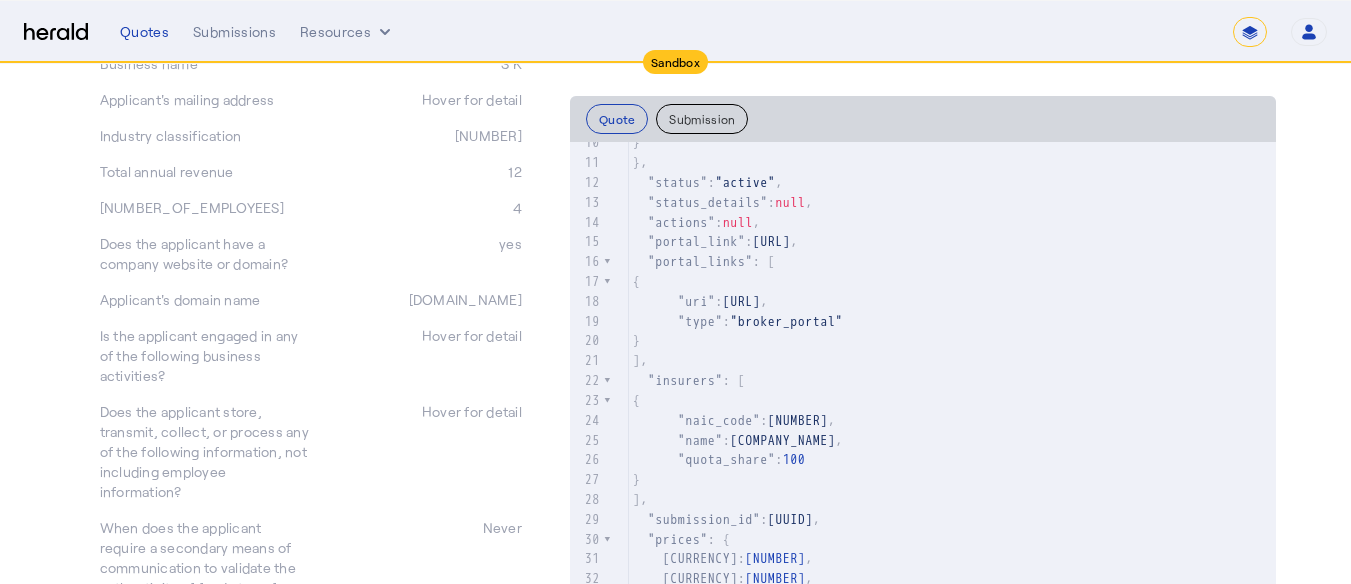 drag, startPoint x: 498, startPoint y: 86, endPoint x: 531, endPoint y: 87, distance: 33.01515 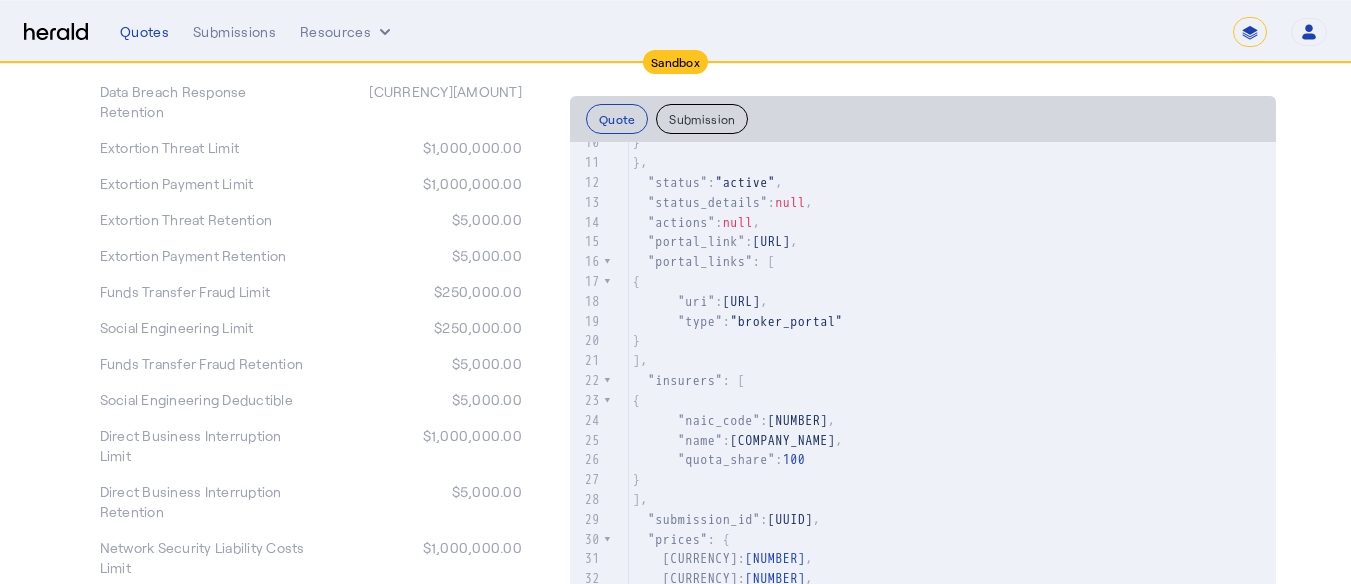 scroll, scrollTop: 1409, scrollLeft: 15, axis: both 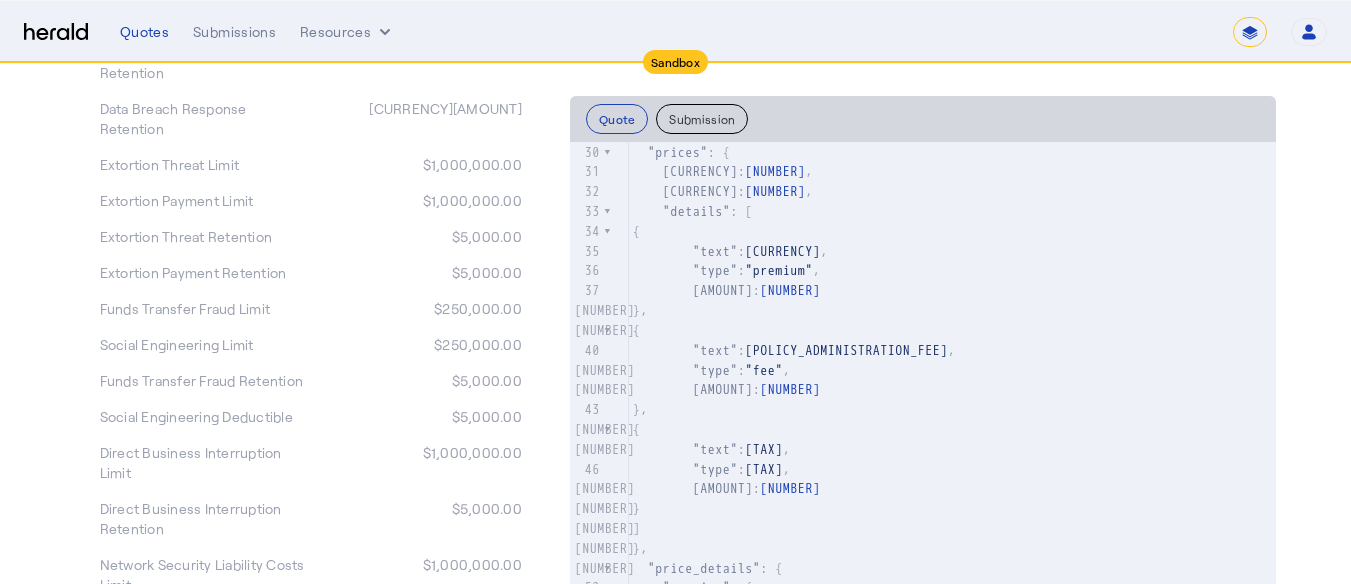 click on "Submission" 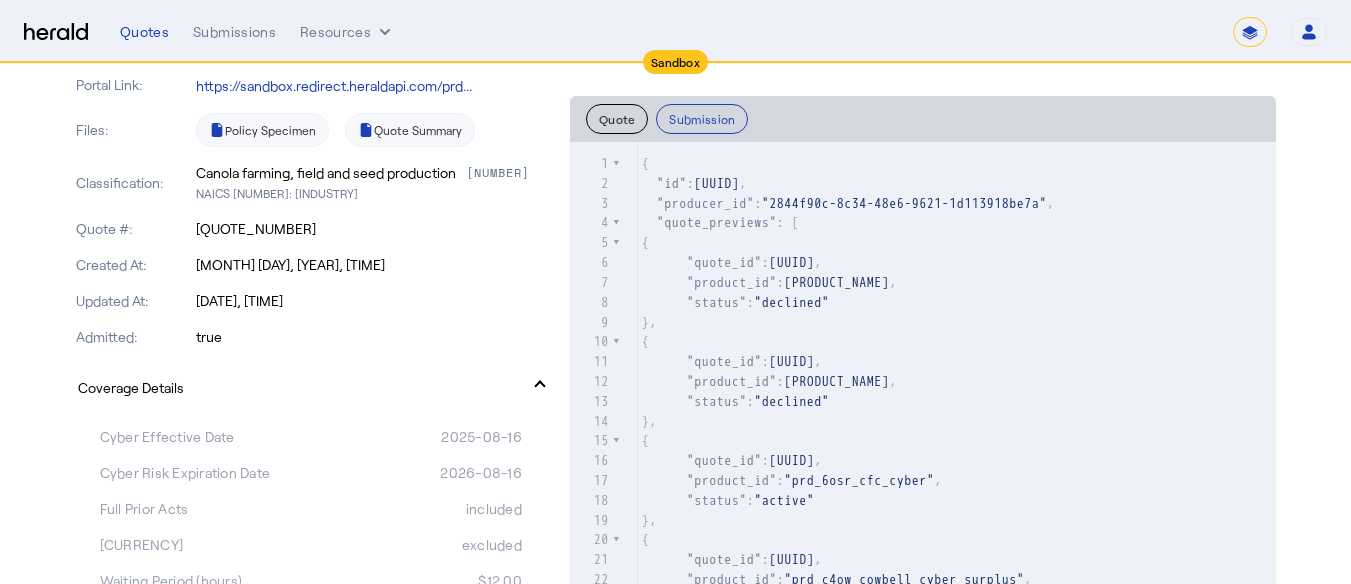 click on "Coverage Details" at bounding box center (299, 387) 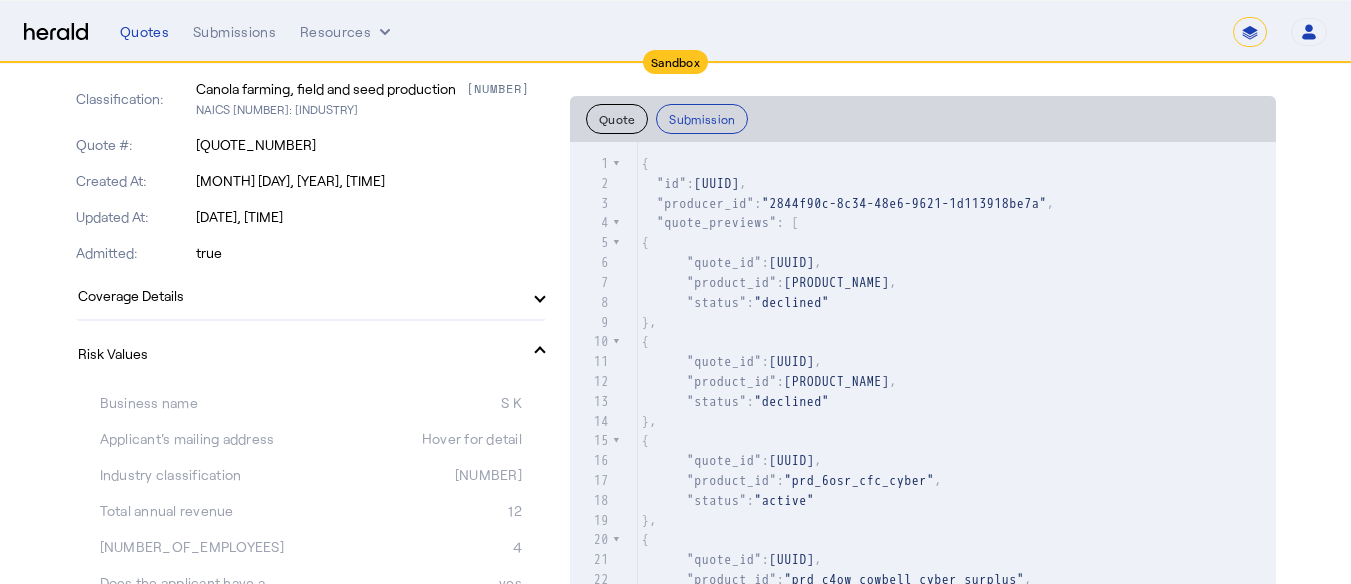 click on "Risk Values" at bounding box center (299, 353) 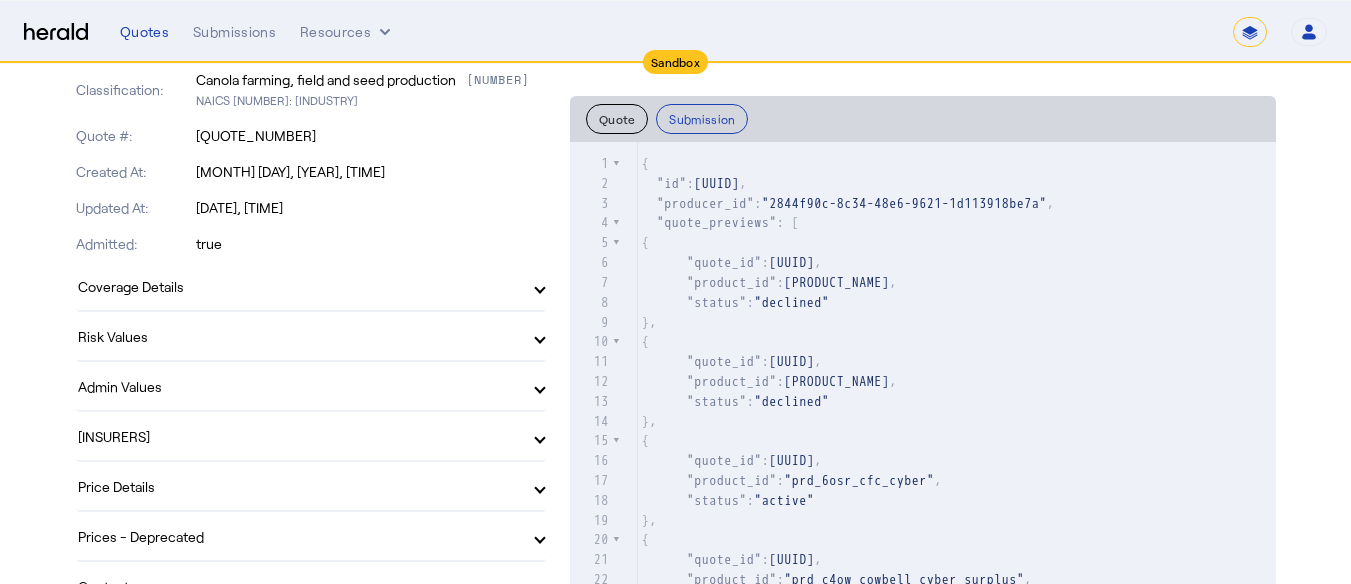 scroll, scrollTop: 463, scrollLeft: 0, axis: vertical 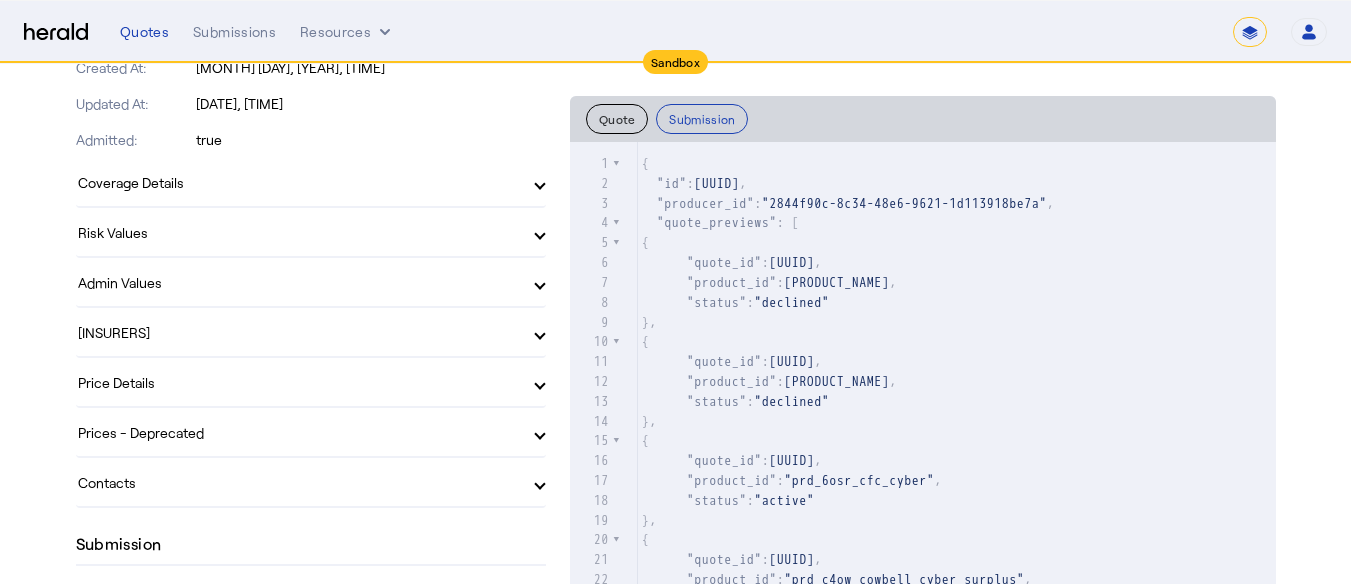 click on "Risk Values" at bounding box center (299, 232) 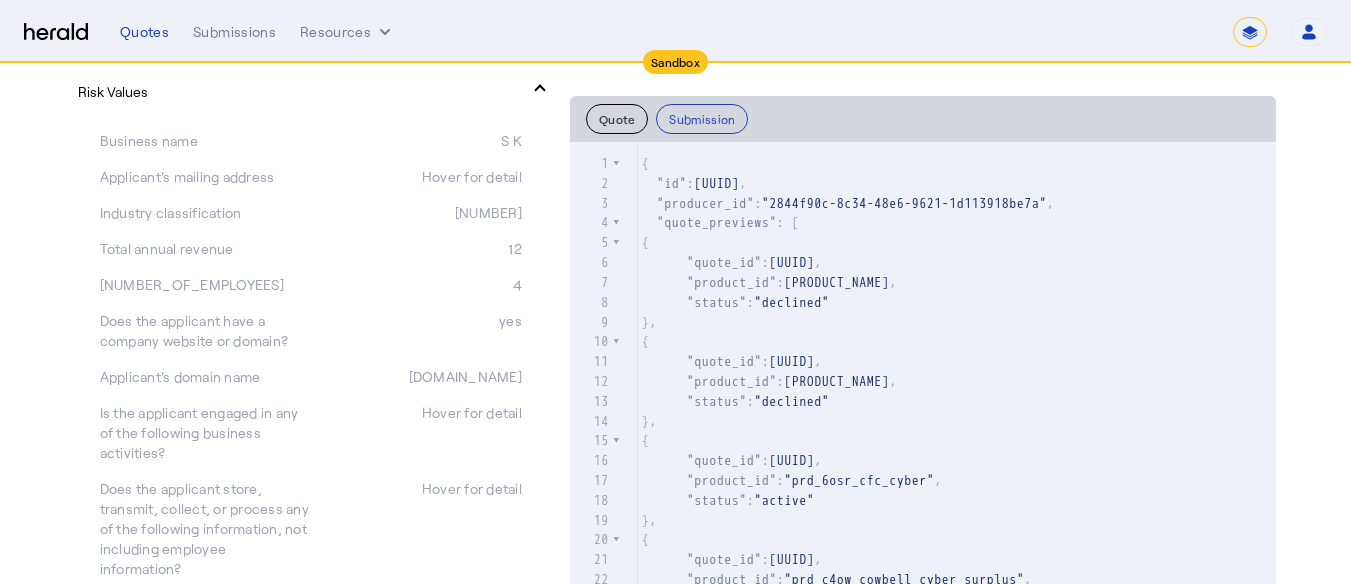 scroll, scrollTop: 716, scrollLeft: 0, axis: vertical 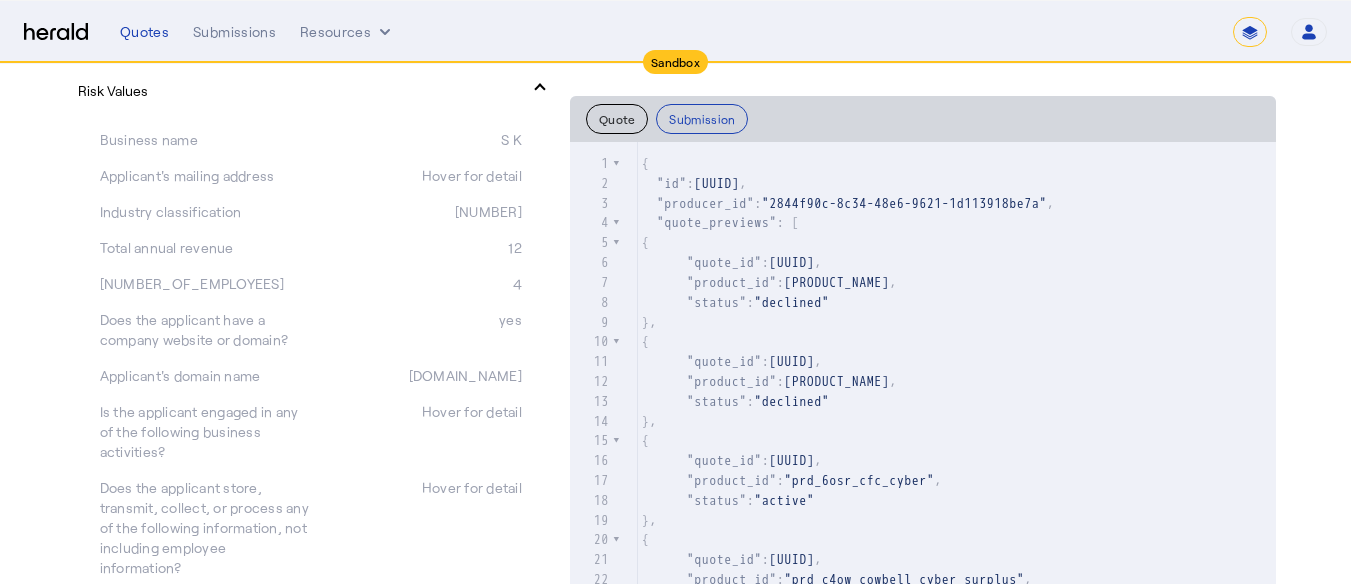 click on "Active  CFC Cyber   3bf828fa-74a4-410c-a643-06c50a035a92   S K   Form Settings     Bind     Clone     Quote   Product:   CFC Cyber   Producer:   Vandana Chadha   2844f90c-8c34-48e6-9621-1d113918be7a   Tags:   -   Bind Status:   -   Portal Link:  https://sandbox.redirect.heraldapi.com/prd...  Files:     Policy Specimen     Quote Summary   Classification:   Canola farming, field and seed production   16i3cd   NAICS 111120: Oilseed (except Soybean) Farming   Quote #:   5772039   Created At:   Aug 06, 2025, 3:13 PM   Updated At:   Aug 06, 2025, 3:14 PM   Admitted:   true   Coverage Details   Cyber Effective Date   2025-08-16   Cyber Risk Expiration Date   2026-08-16   Full Prior Acts   included   Amendatory Endorsement Coverage   excluded   Waiting Period (hours)   $12.00   Aggregate Limit   $1,000,000.00   Contingent Business Interruption Limit   $1,000,000.00   Digital Asset Restoration Limit   $1,000,000.00   Reputational Harm Limit   $1,000,000.00   Aggregate Retention   $5,000.00   $5,000.00" 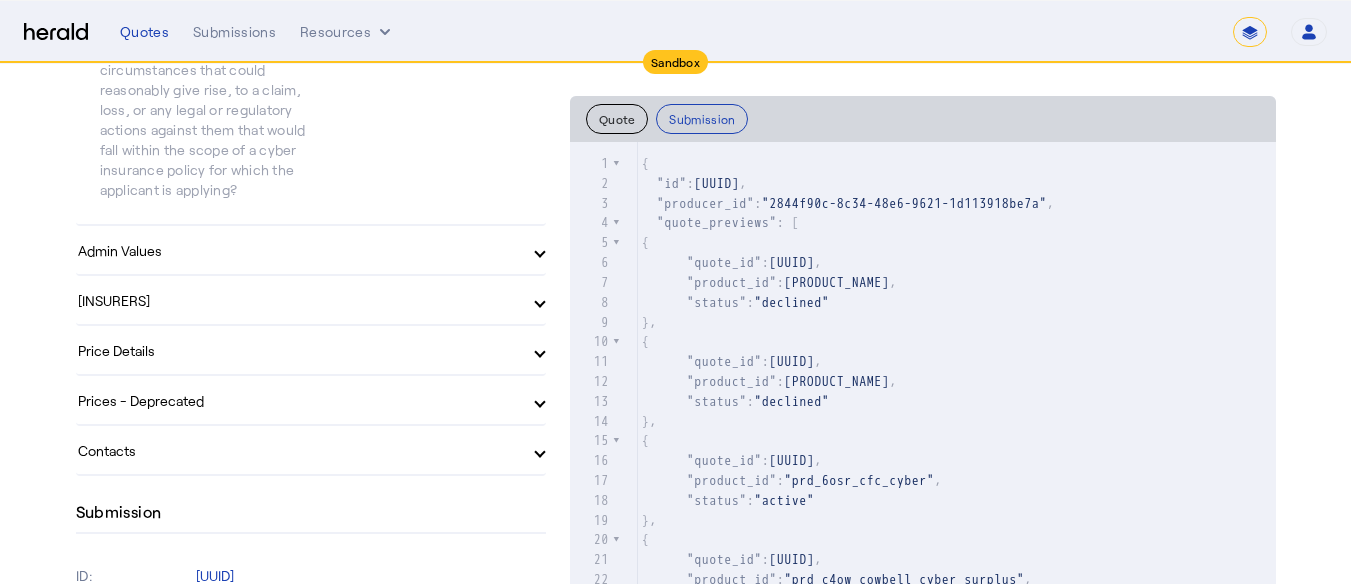 scroll, scrollTop: 2192, scrollLeft: 0, axis: vertical 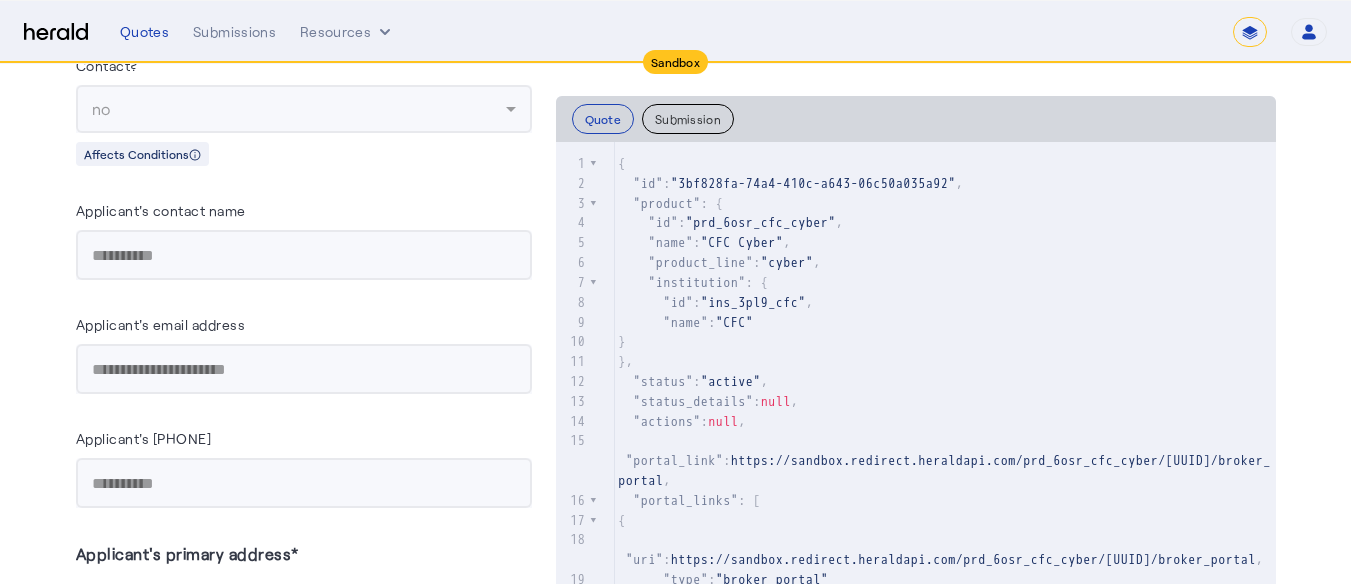 click on "Active  CFC Cyber   3bf828fa-74a4-410c-a643-06c50a035a92   S K   Form Settings     Bind     Clone     Quote   Product:   CFC Cyber   Producer:   Vandana Chadha   2844f90c-8c34-48e6-9621-1d113918be7a   Tags:   -   Bind Status:   -   Portal Link:  https://sandbox.redirect.heraldapi.com/prd...  Files:     Policy Specimen     Quote Summary   Classification:   Canola farming, field and seed production   16i3cd   NAICS 111120: Oilseed (except Soybean) Farming   Quote #:   5772039   Created At:   Aug 06, 2025, 3:13 PM   Updated At:   Aug 06, 2025, 3:14 PM   Admitted:   true   Coverage Details   Cyber Effective Date   2025-08-16   Cyber Risk Expiration Date   2026-08-16   Full Prior Acts   included   Amendatory Endorsement Coverage   excluded   Waiting Period (hours)   $12.00   Aggregate Limit   $1,000,000.00   Contingent Business Interruption Limit   $1,000,000.00   Digital Asset Restoration Limit   $1,000,000.00   Reputational Harm Limit   $1,000,000.00   Aggregate Retention   $5,000.00   $5,000.00" 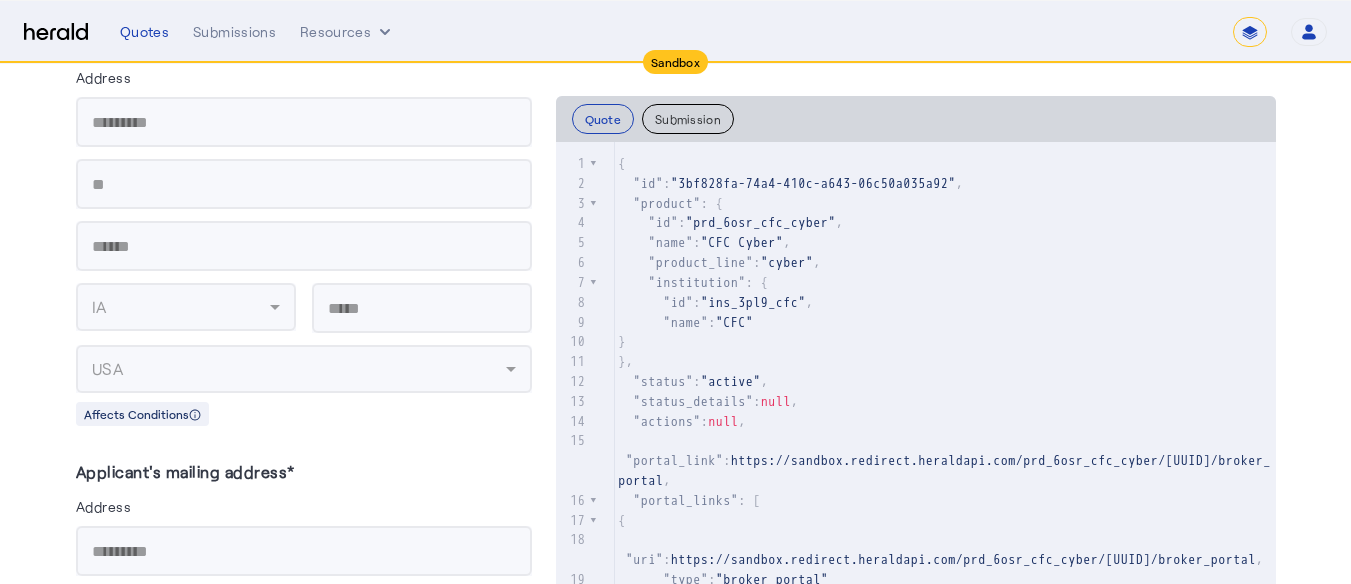 scroll, scrollTop: 1533, scrollLeft: 0, axis: vertical 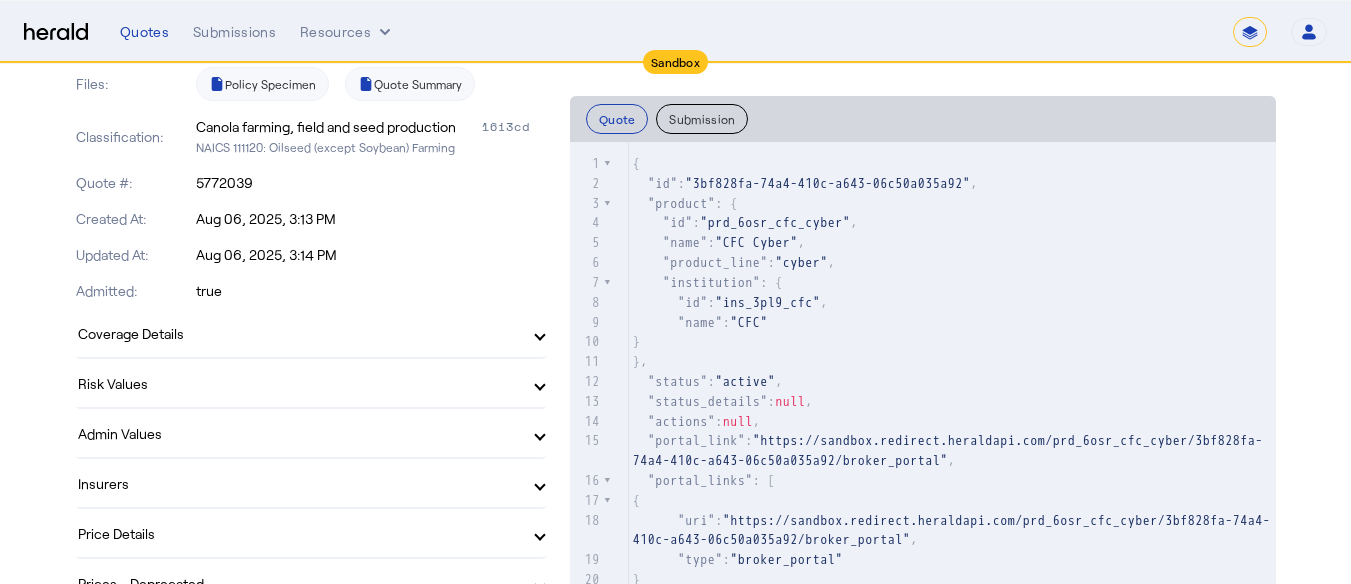 click on "Risk Values" at bounding box center (311, 383) 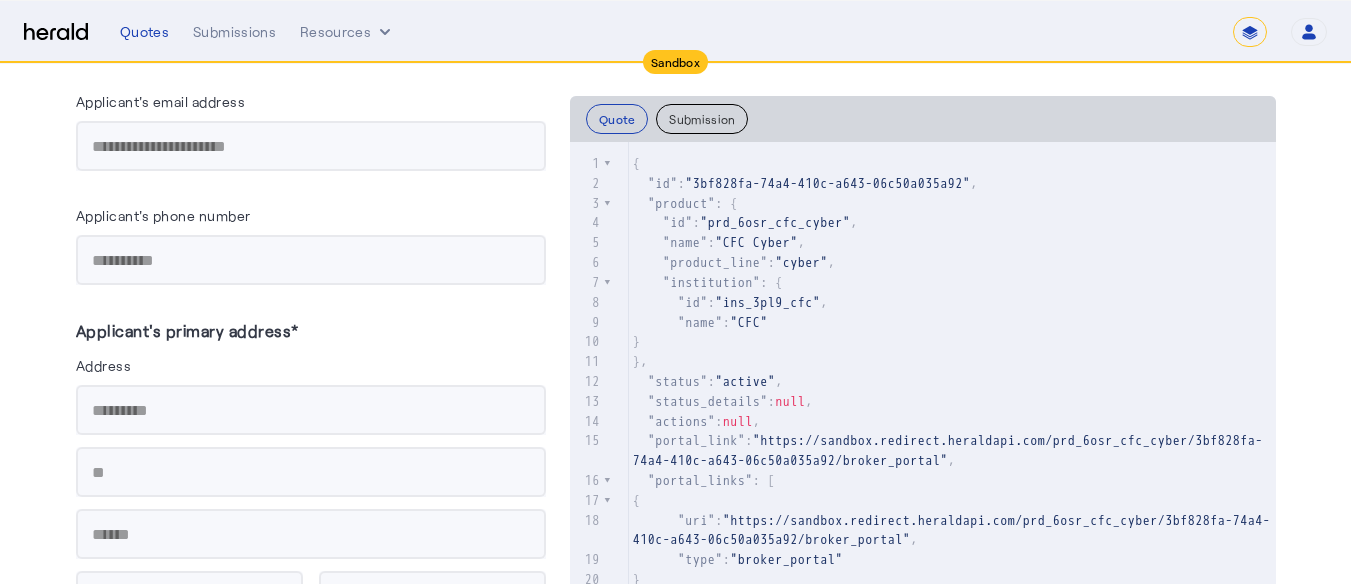 scroll, scrollTop: 3181, scrollLeft: 0, axis: vertical 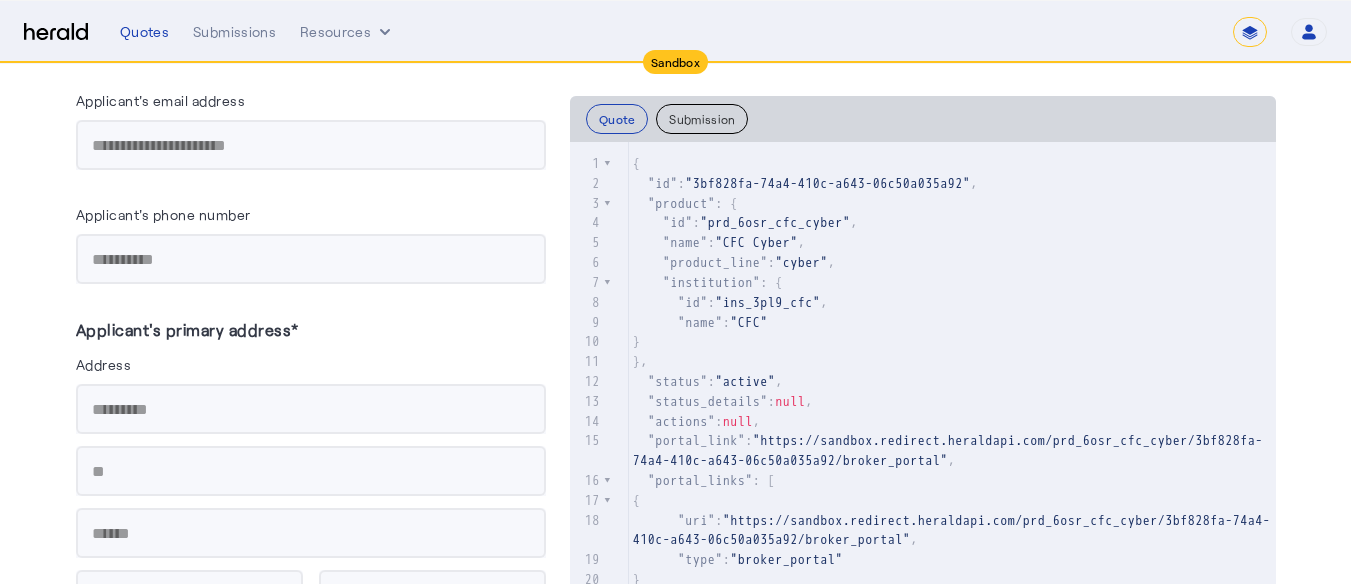 click on "Applicant's primary address*" at bounding box center (311, 334) 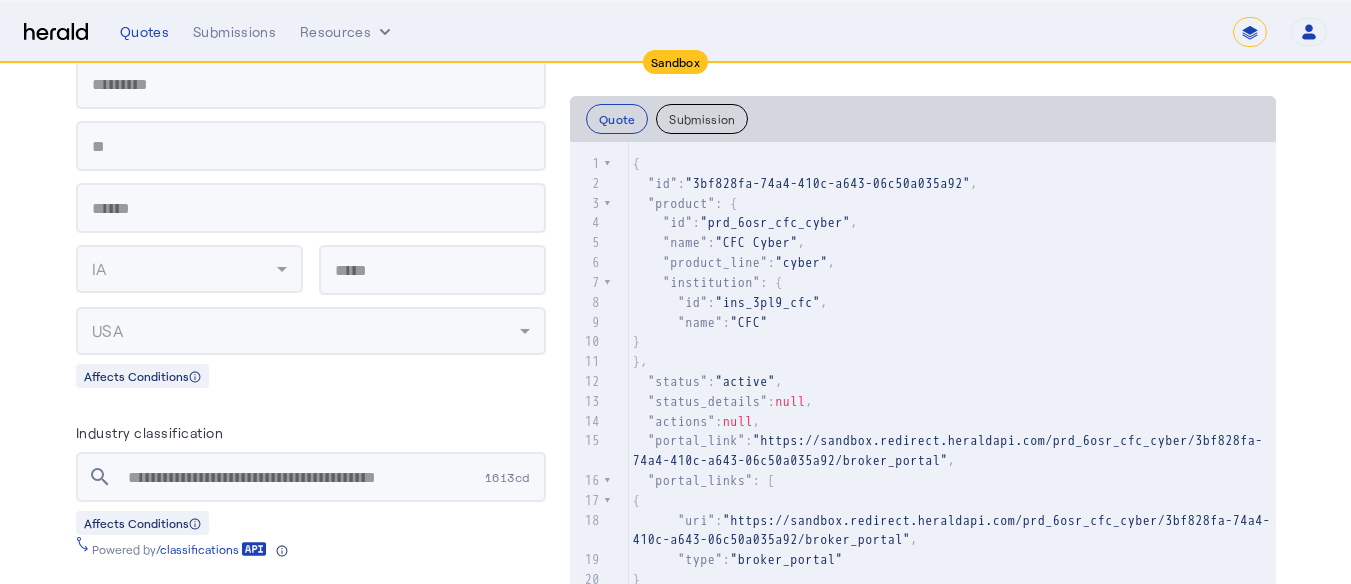 scroll, scrollTop: 3970, scrollLeft: 0, axis: vertical 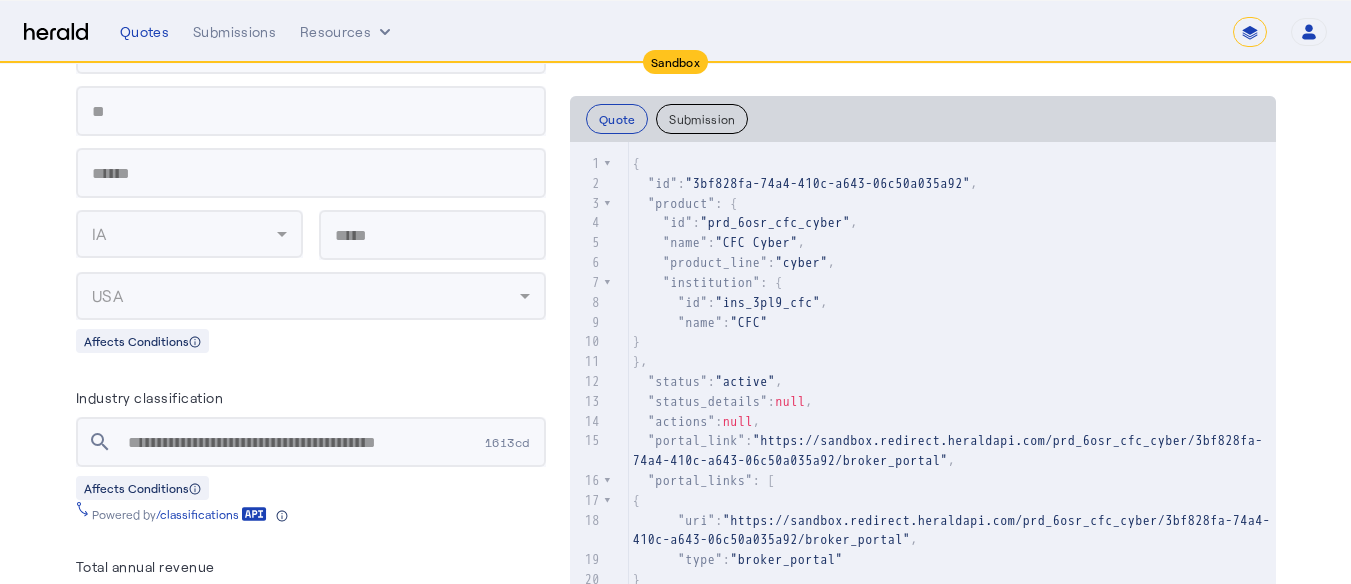 click on "**********" at bounding box center (311, 2421) 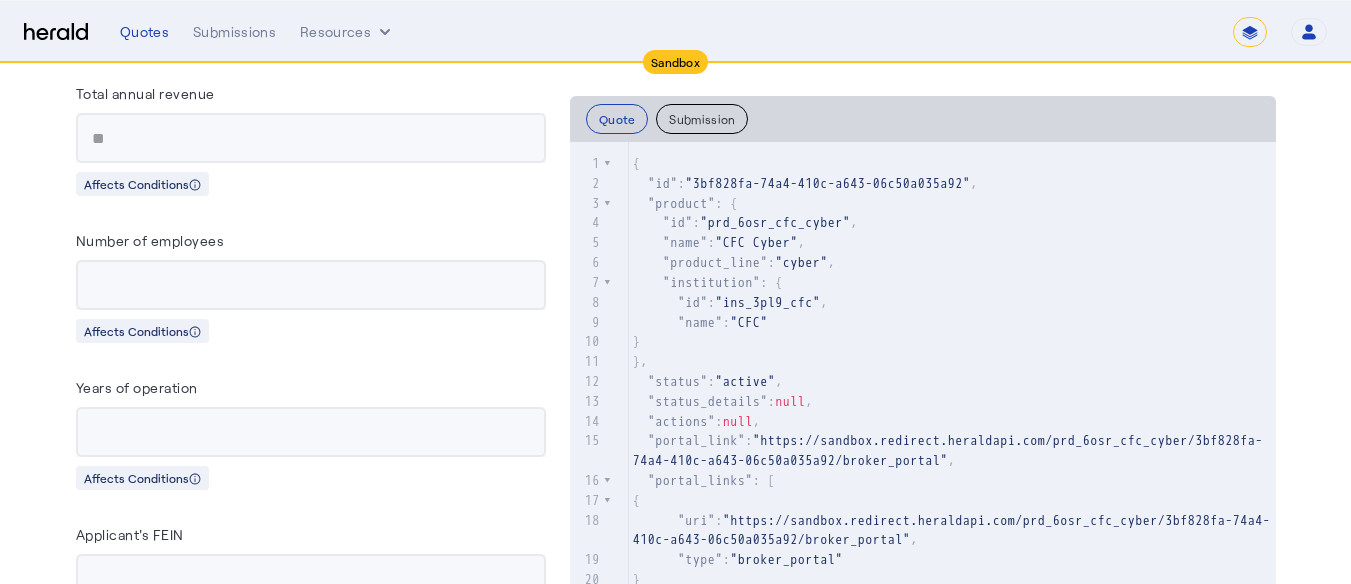 scroll, scrollTop: 4461, scrollLeft: 0, axis: vertical 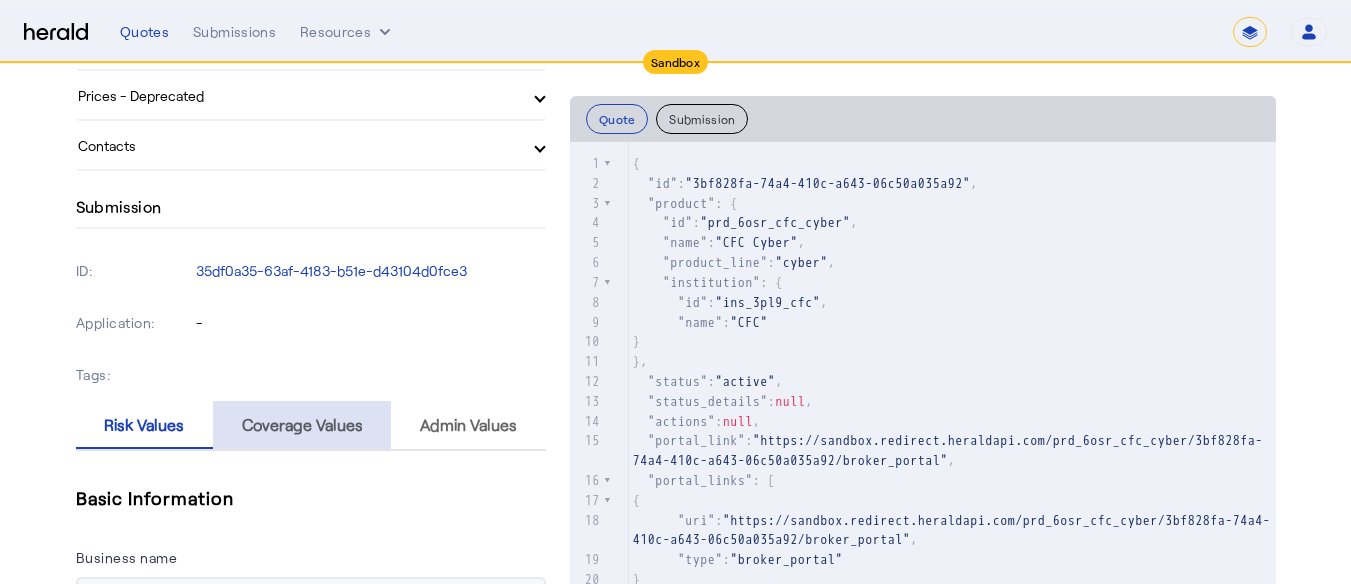click on "Coverage Values" at bounding box center [302, 425] 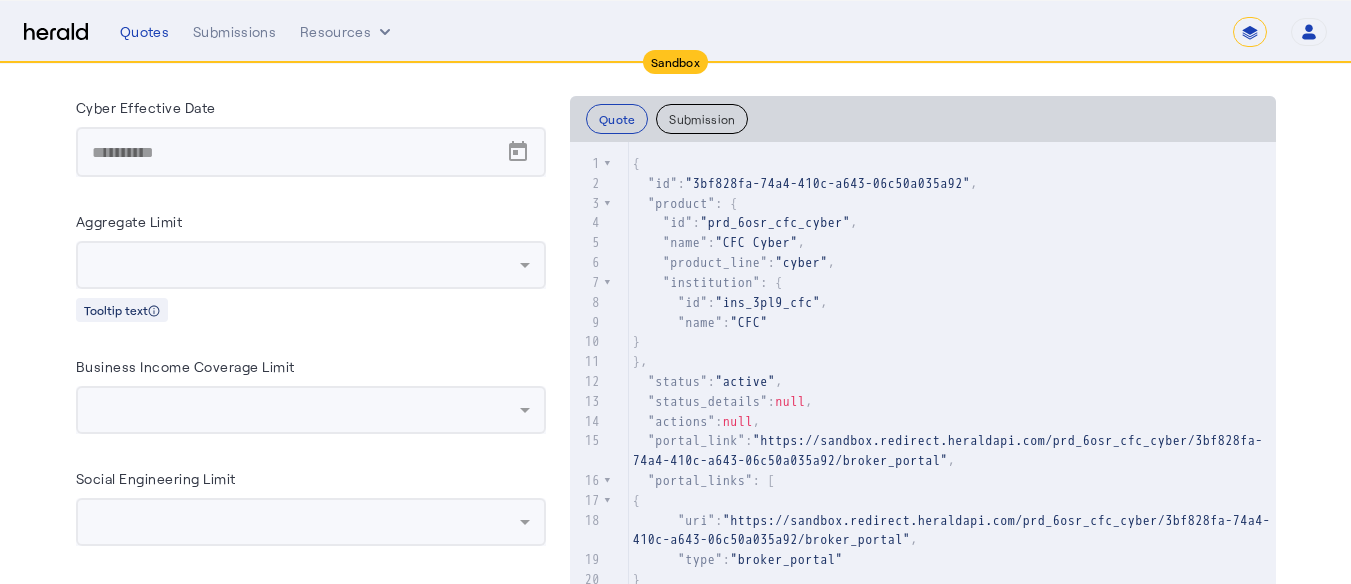 scroll, scrollTop: 2716, scrollLeft: 0, axis: vertical 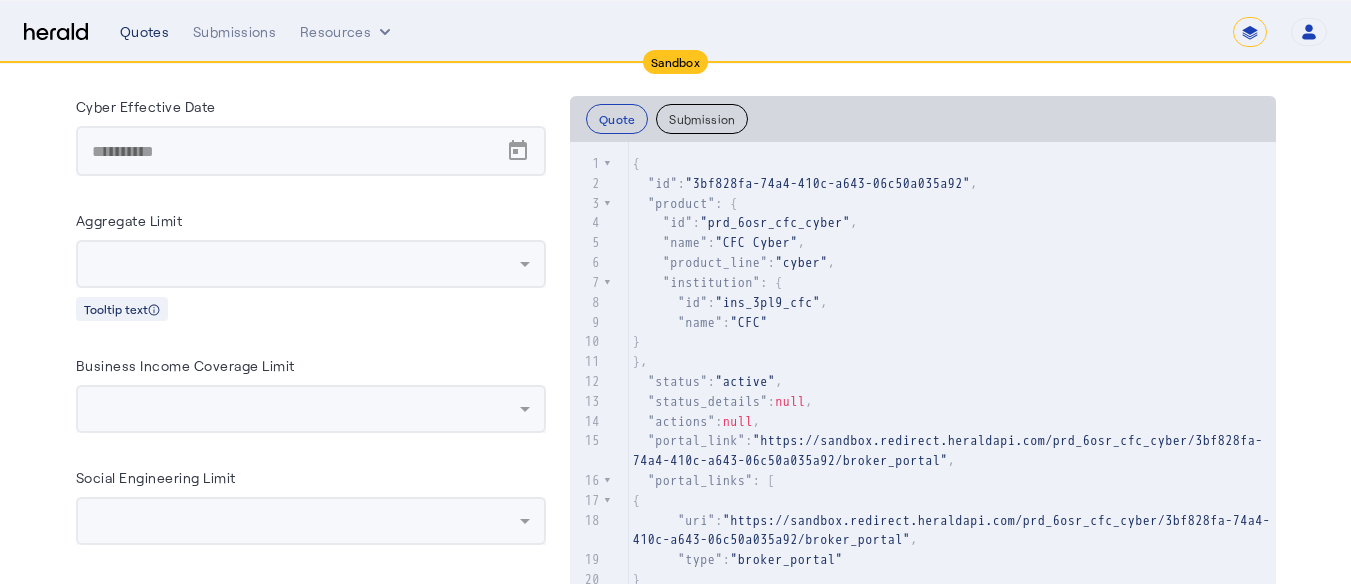 click on "Quotes" at bounding box center [144, 32] 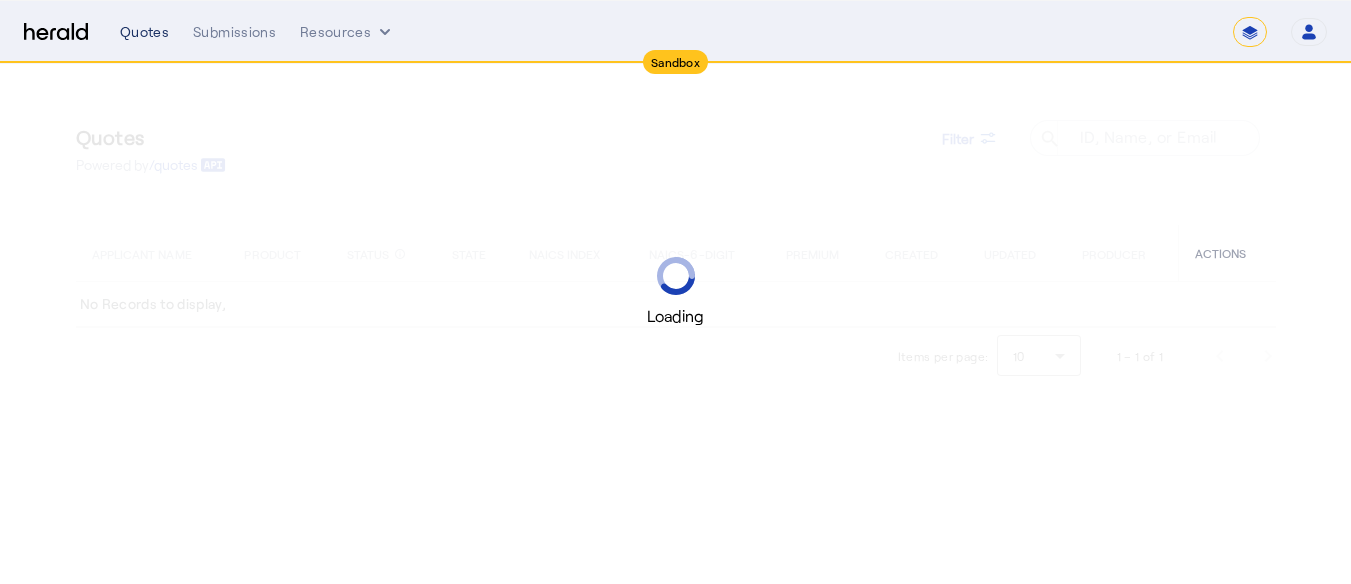 scroll, scrollTop: 0, scrollLeft: 0, axis: both 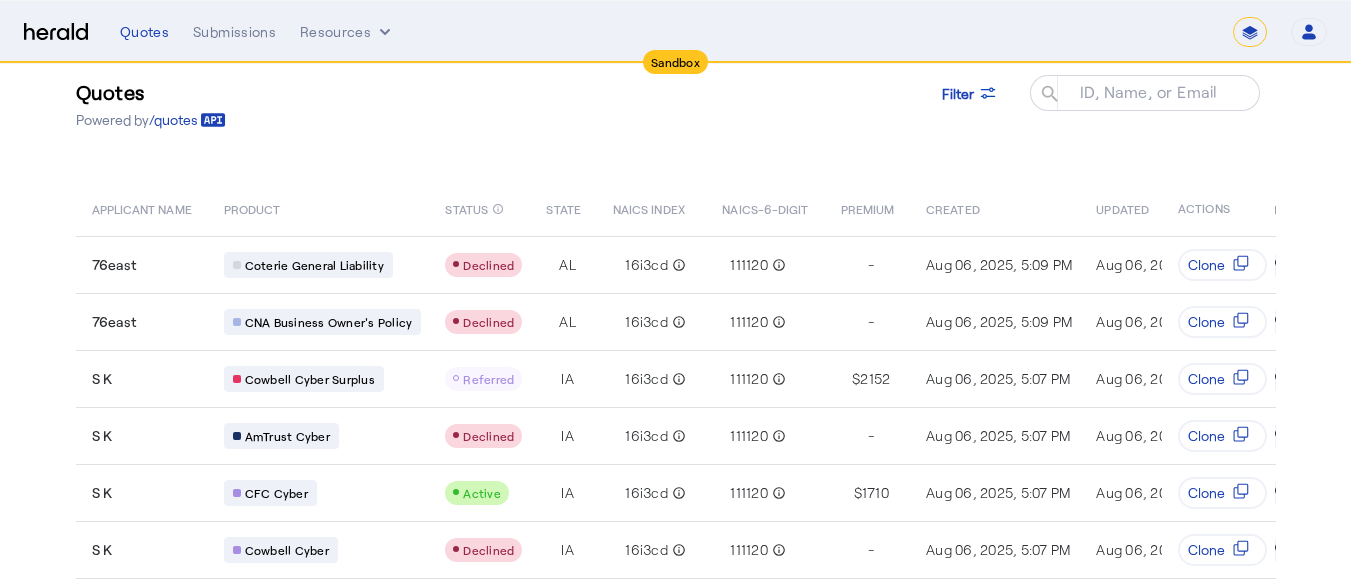 click on "UPDATED" at bounding box center (1122, 208) 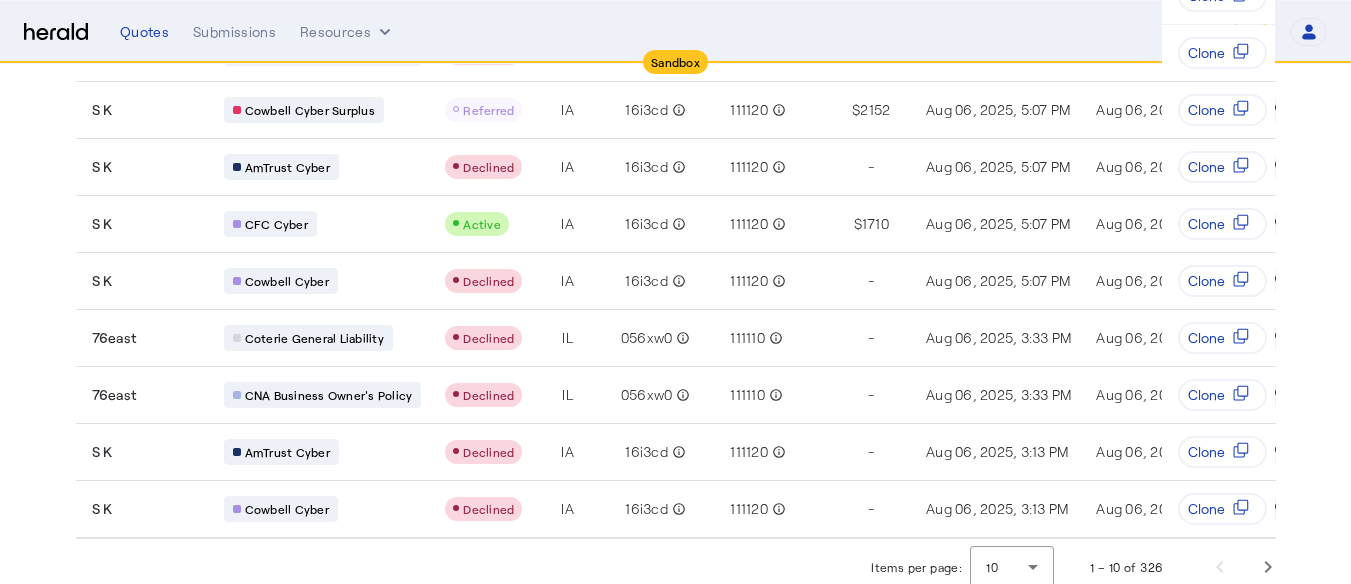 scroll, scrollTop: 340, scrollLeft: 0, axis: vertical 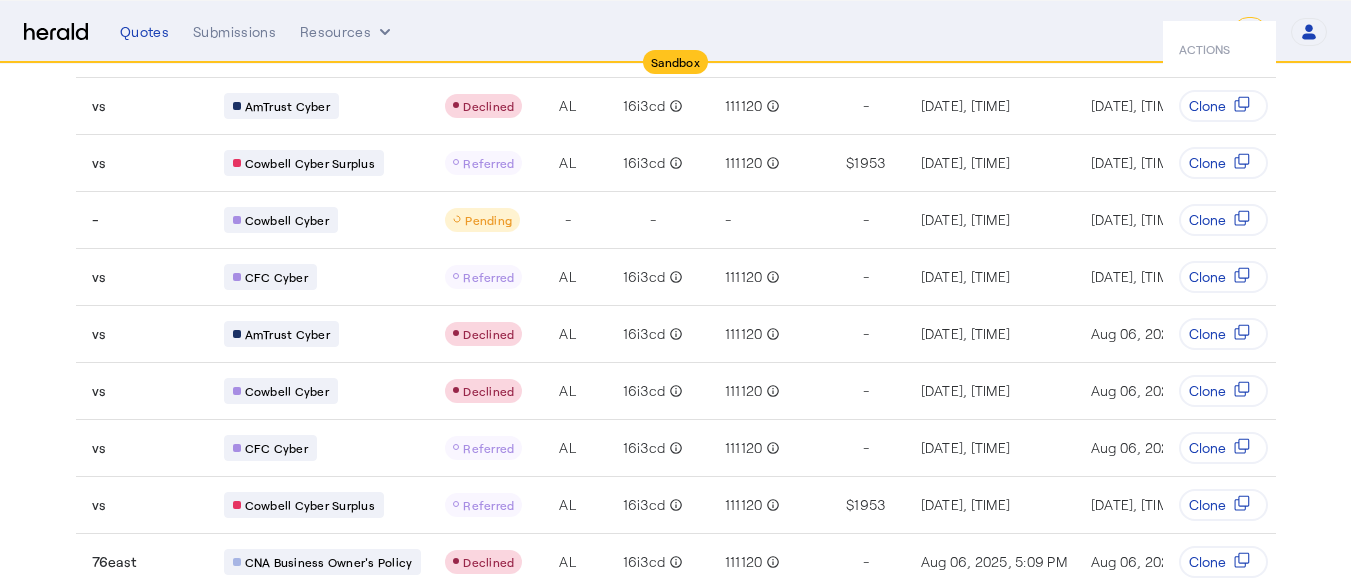 click on "Quotes  Powered by  /quotes
Filter
ID, Name, or Email search APPLICANT NAME PRODUCT STATUS info_outline STATE NAICS INDEX NAICS-6-DIGIT PREMIUM CREATED UPDATED PRODUCER  ACTIONS  vs
AmTrust Cyber
Declined  [STATE] 16i3cd info_outline 111120 info_outline  -  [DATE], [TIME]  [DATE], [TIME]  V   [FIRST] [LAST]    Clone
vs
Cowbell Cyber Surplus
Referred  [STATE] 16i3cd info_outline 111120 info_outline $  1953  [DATE], [TIME]  [DATE], [TIME]  V   [FIRST] [LAST]    Clone
-
Cowbell Cyber
Pending  - - -  -  [DATE], [TIME]  [DATE], [TIME]  V   [FIRST] [LAST]    Clone
vs
CFC Cyber
Referred  [STATE] 16i3cd info_outline 111120 info_outline  -  [DATE], [TIME]  [DATE], [TIME]  V   [FIRST] [LAST]    Clone
vs
AmTrust Cyber
Declined  [STATE] 16i3cd info_outline 111120 info_outline  -  [DATE], [TIME]  [DATE], [TIME]  V   [FIRST] [LAST]    Clone
vs" 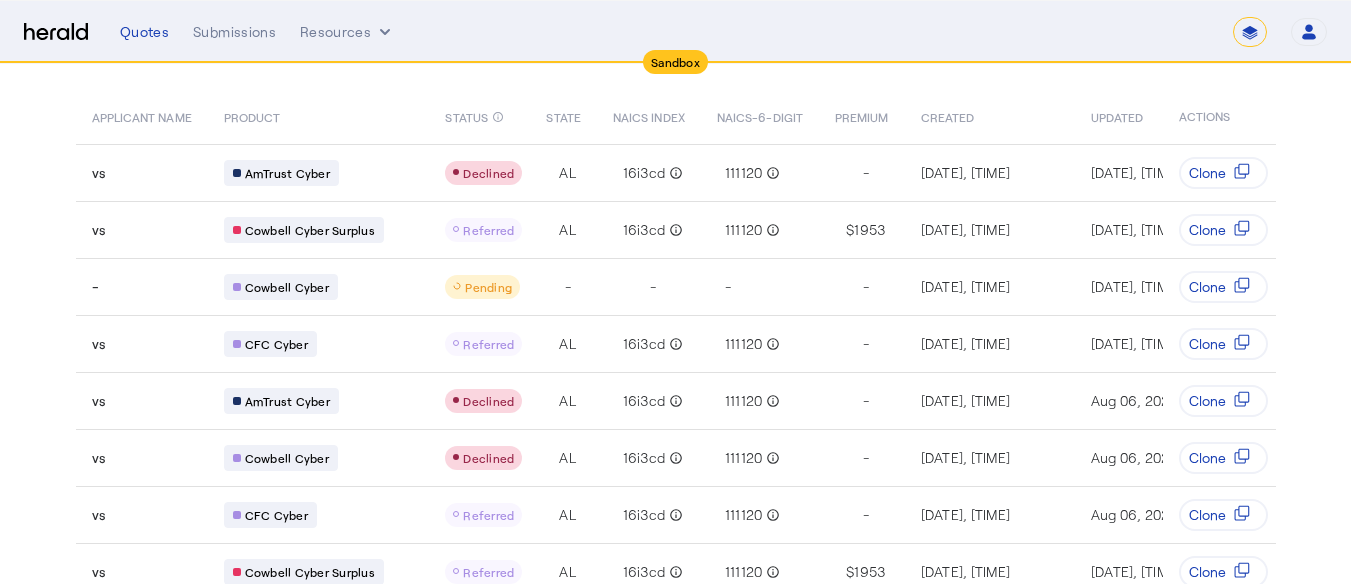scroll, scrollTop: 128, scrollLeft: 0, axis: vertical 